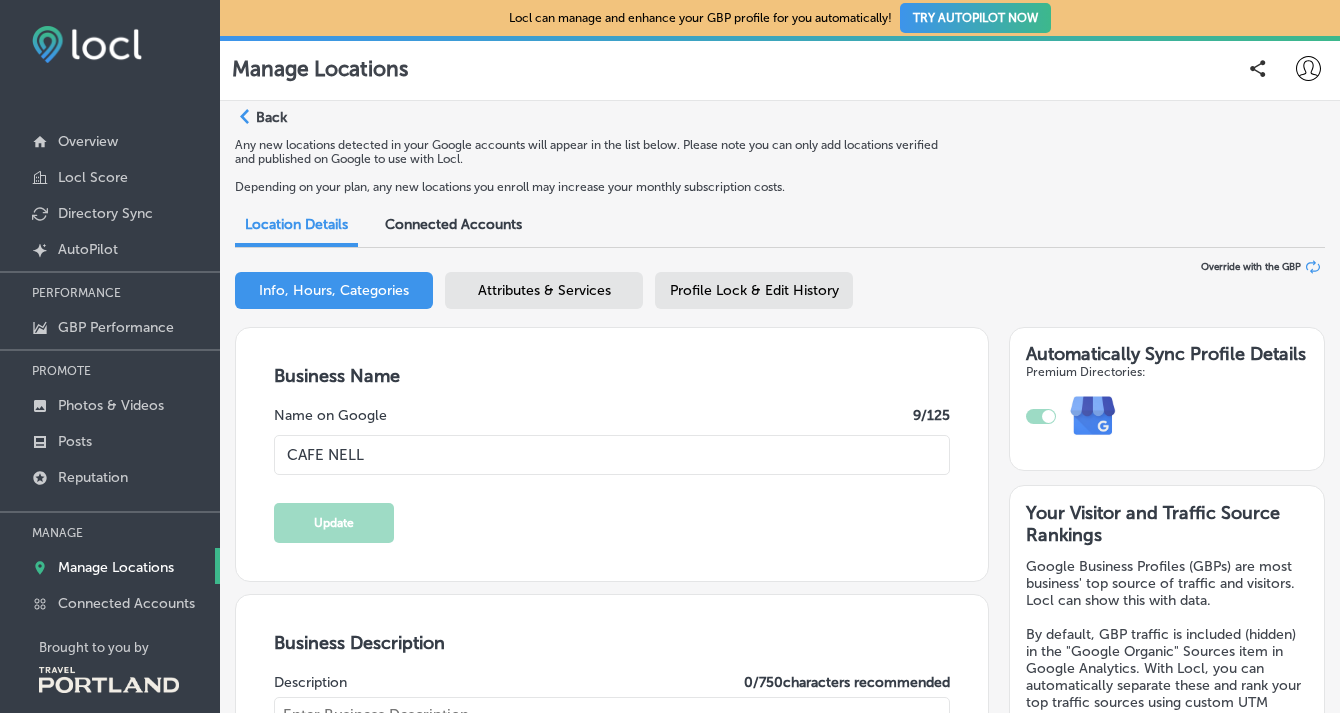 select on "US" 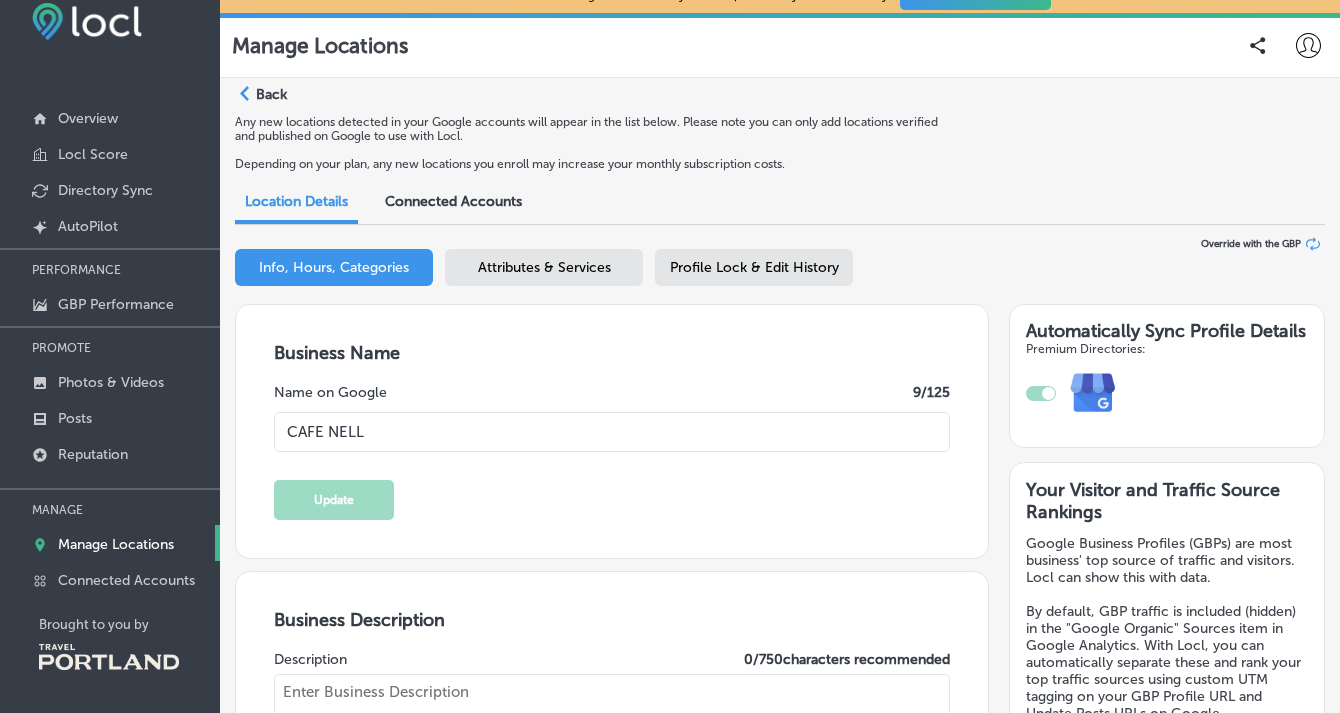 scroll, scrollTop: 0, scrollLeft: 0, axis: both 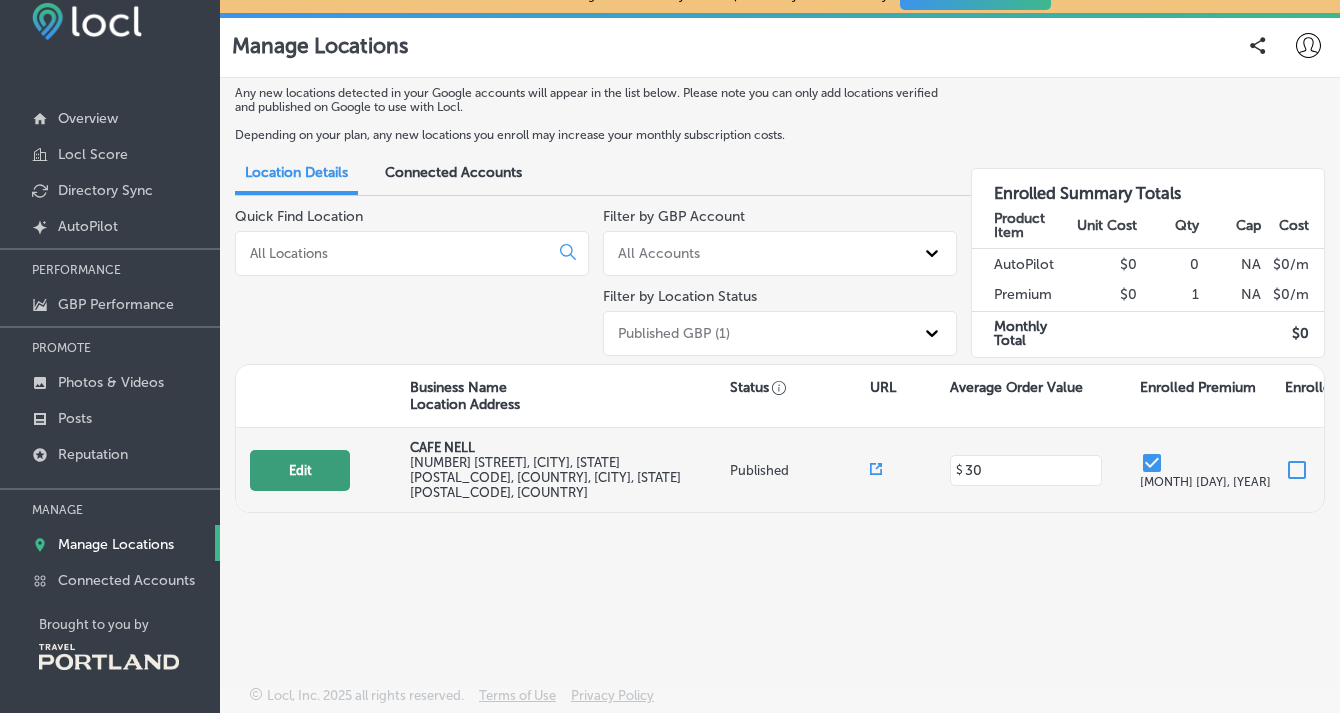 click on "Edit" at bounding box center (300, 470) 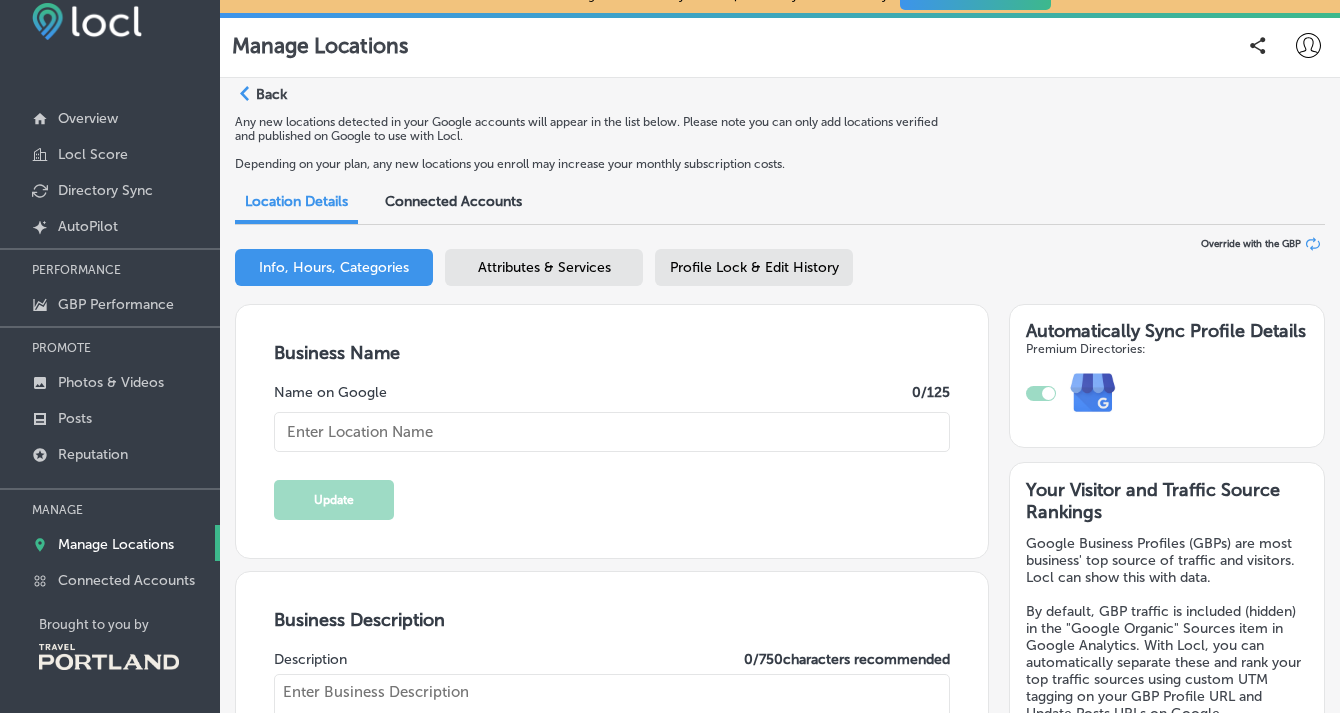 type on "CAFE NELL" 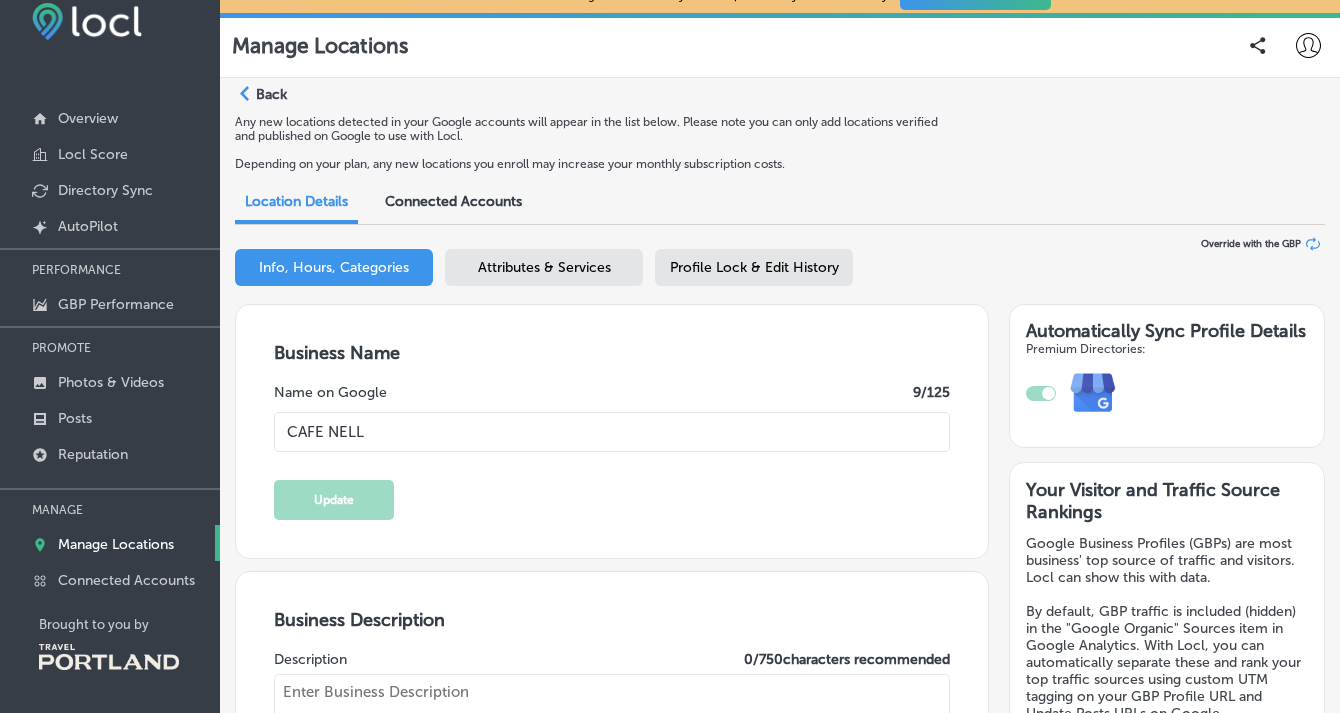 checkbox on "true" 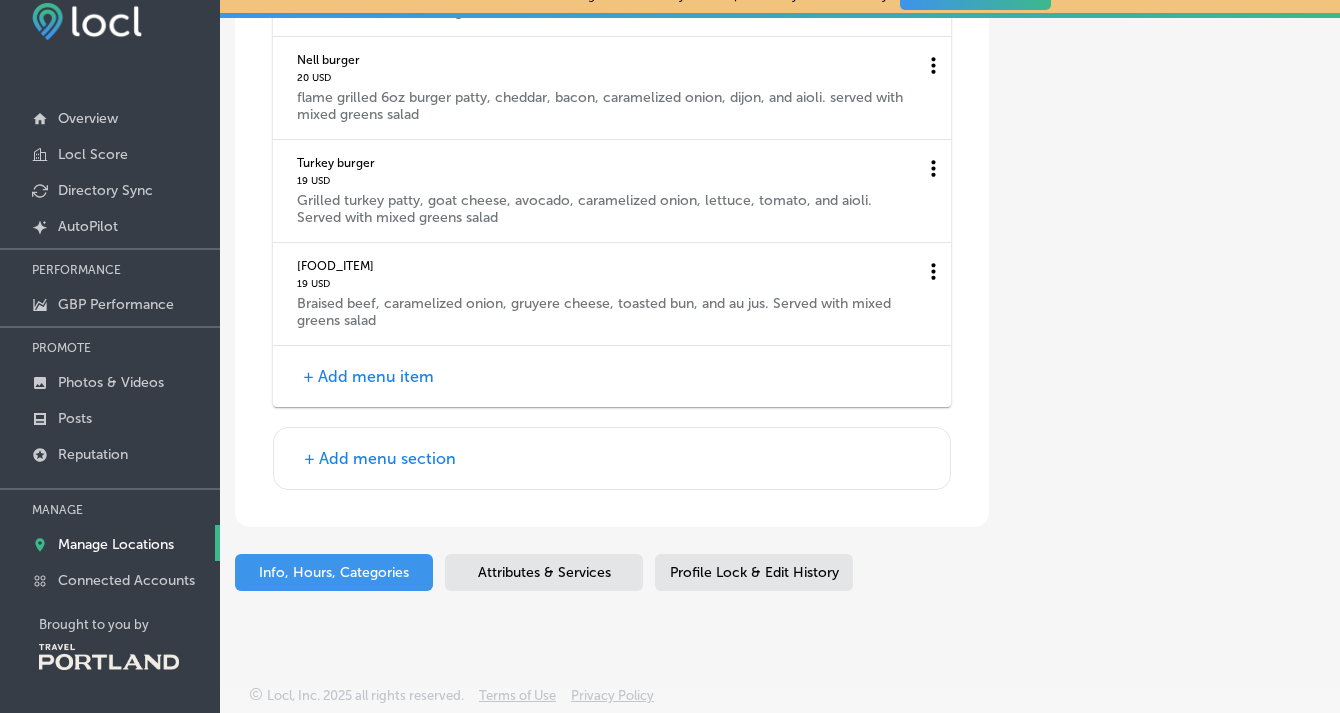 scroll, scrollTop: 8868, scrollLeft: 0, axis: vertical 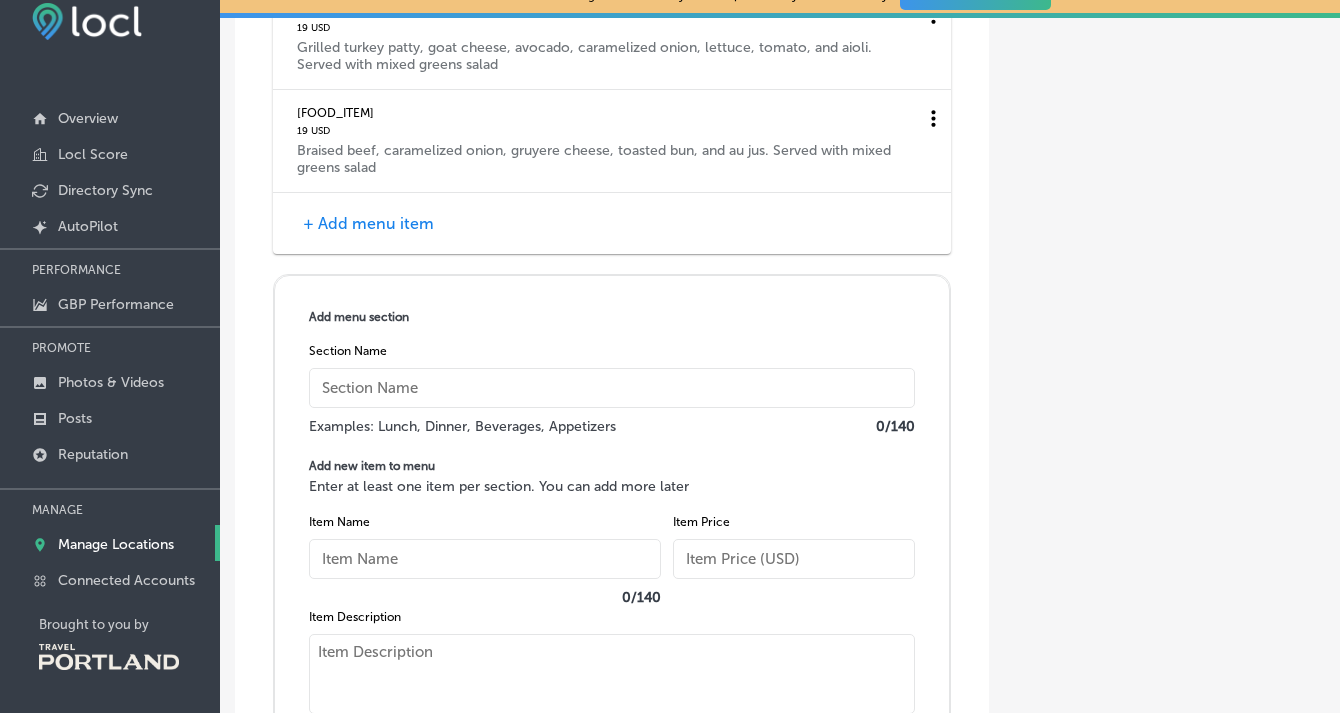 click at bounding box center (612, 388) 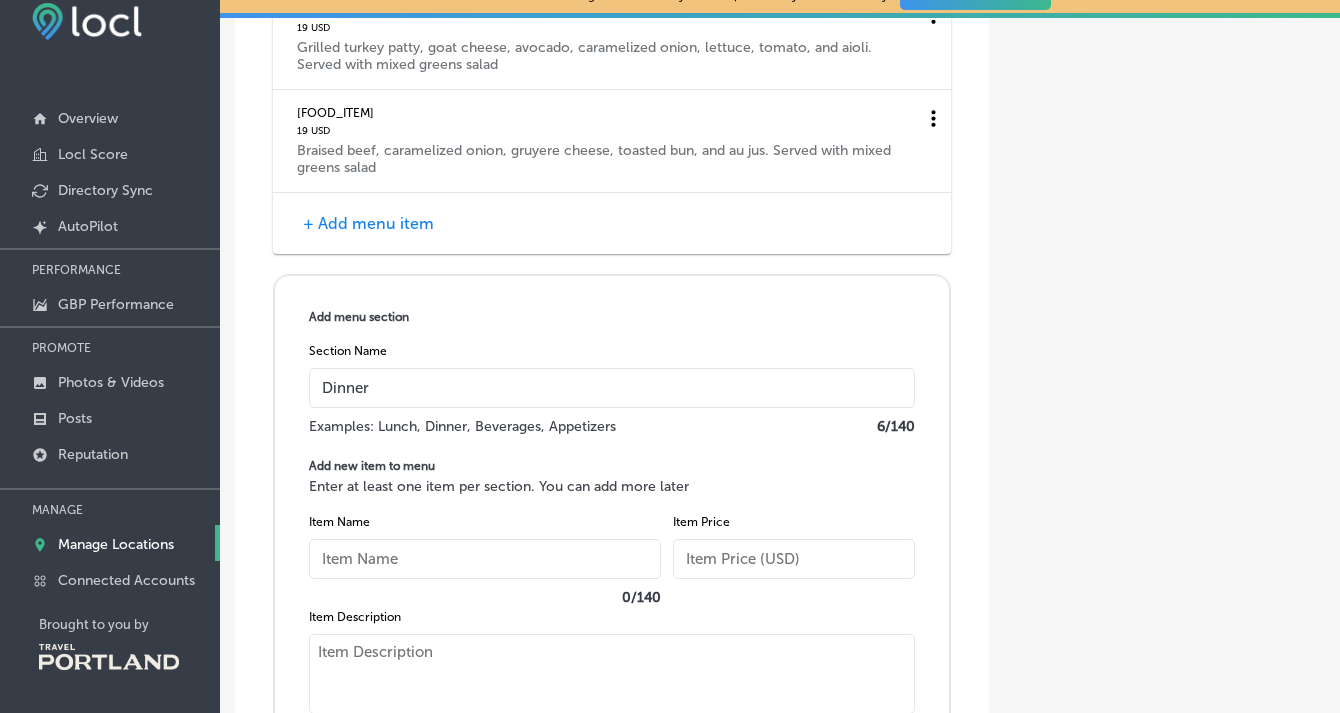 type on "Dinner" 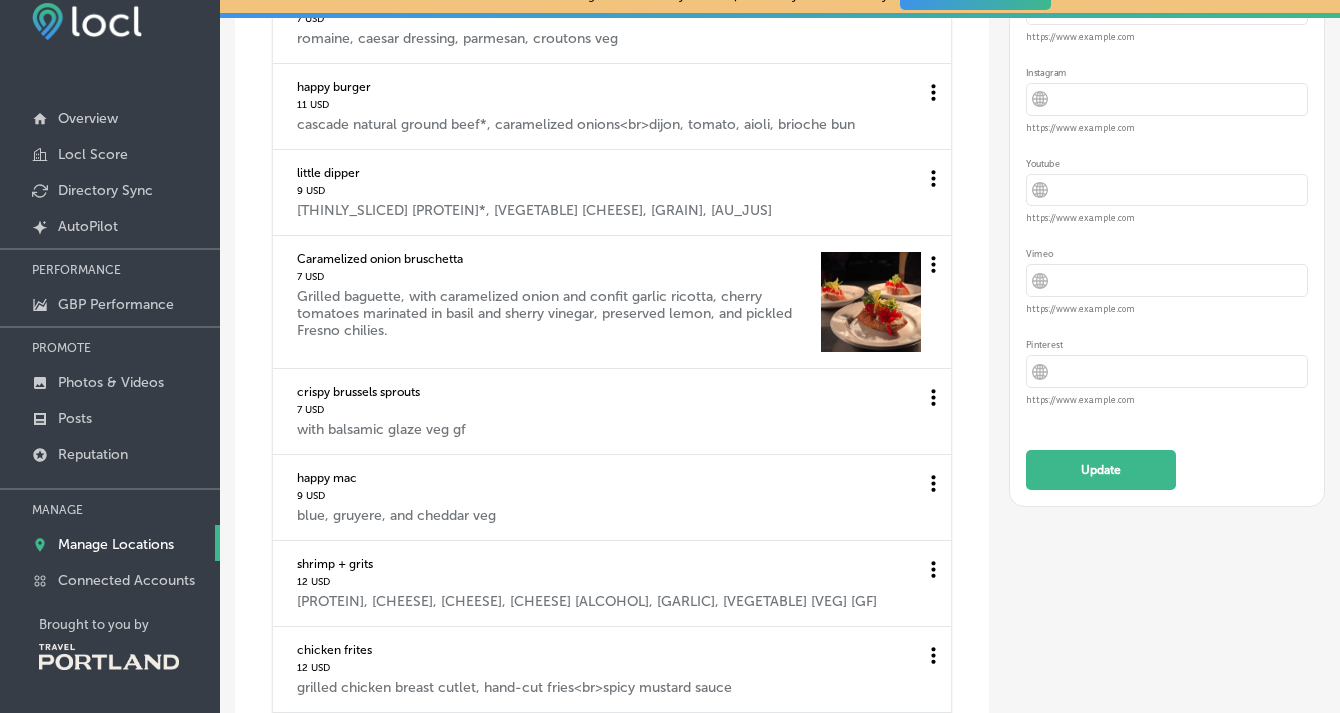 scroll, scrollTop: 4417, scrollLeft: 0, axis: vertical 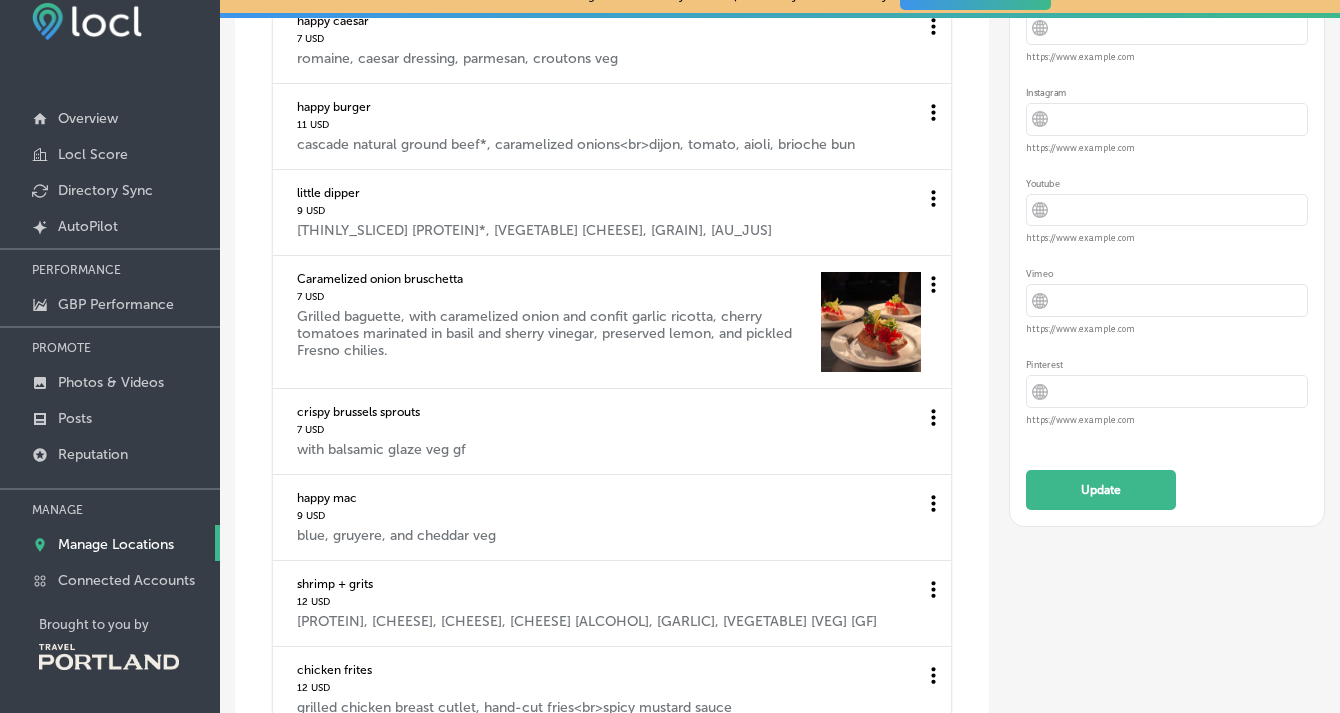 drag, startPoint x: 296, startPoint y: 315, endPoint x: 296, endPoint y: 288, distance: 27 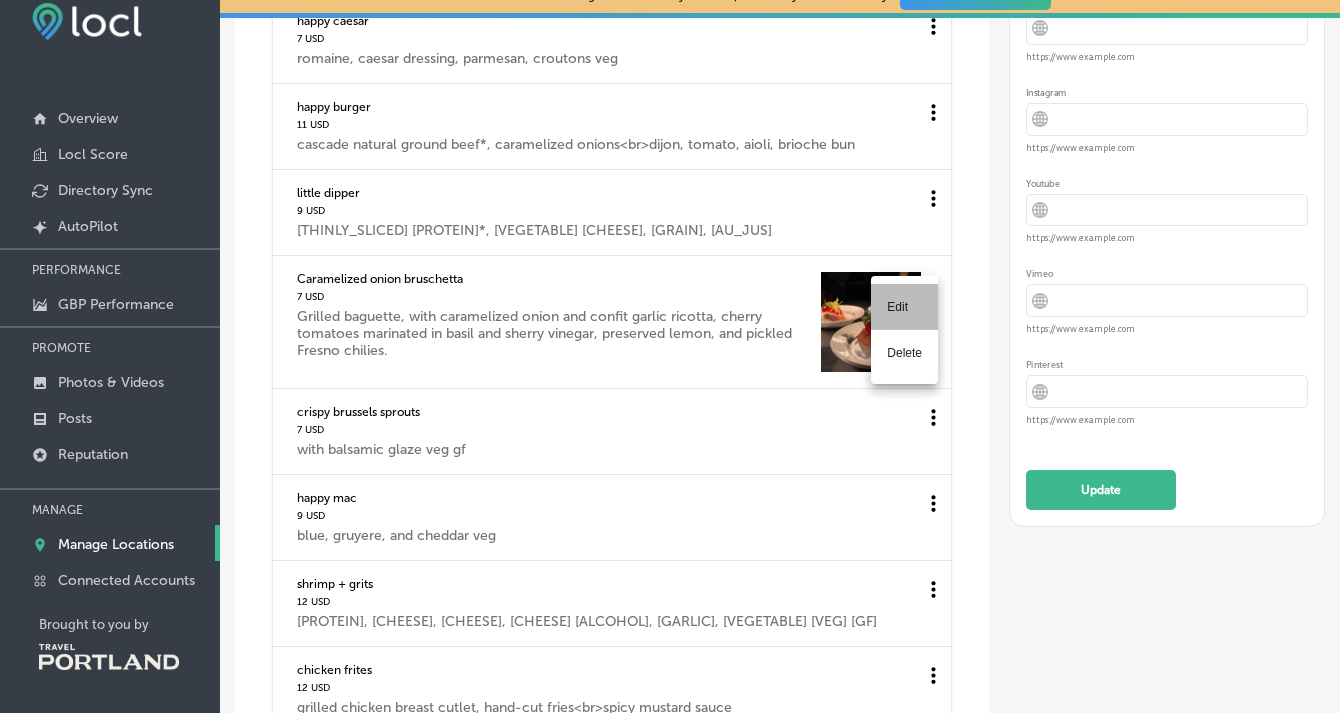 click on "Edit" at bounding box center (904, 307) 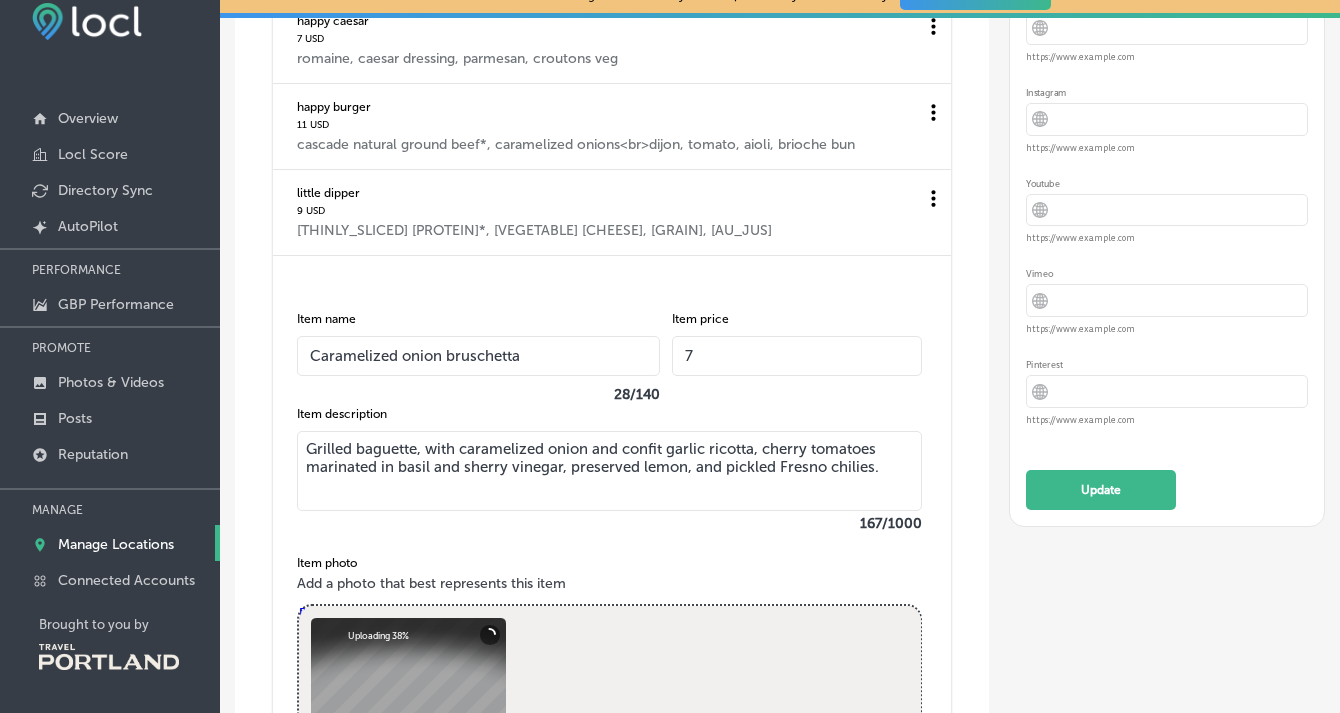 click on "Grilled baguette, with caramelized onion and confit garlic ricotta, cherry tomatoes marinated in basil and sherry vinegar, preserved lemon, and pickled Fresno chilies." at bounding box center [610, 471] 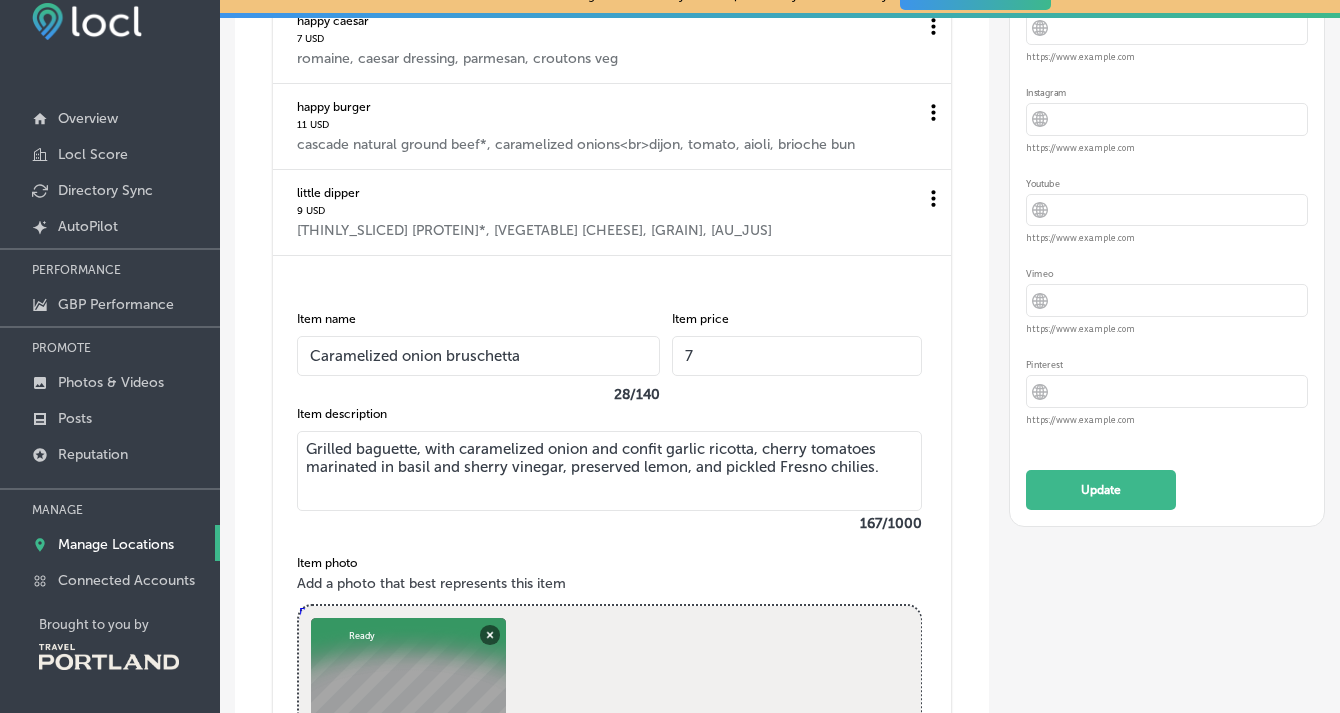 click on "Grilled baguette, with caramelized onion and confit garlic ricotta, cherry tomatoes marinated in basil and sherry vinegar, preserved lemon, and pickled Fresno chilies." at bounding box center (610, 471) 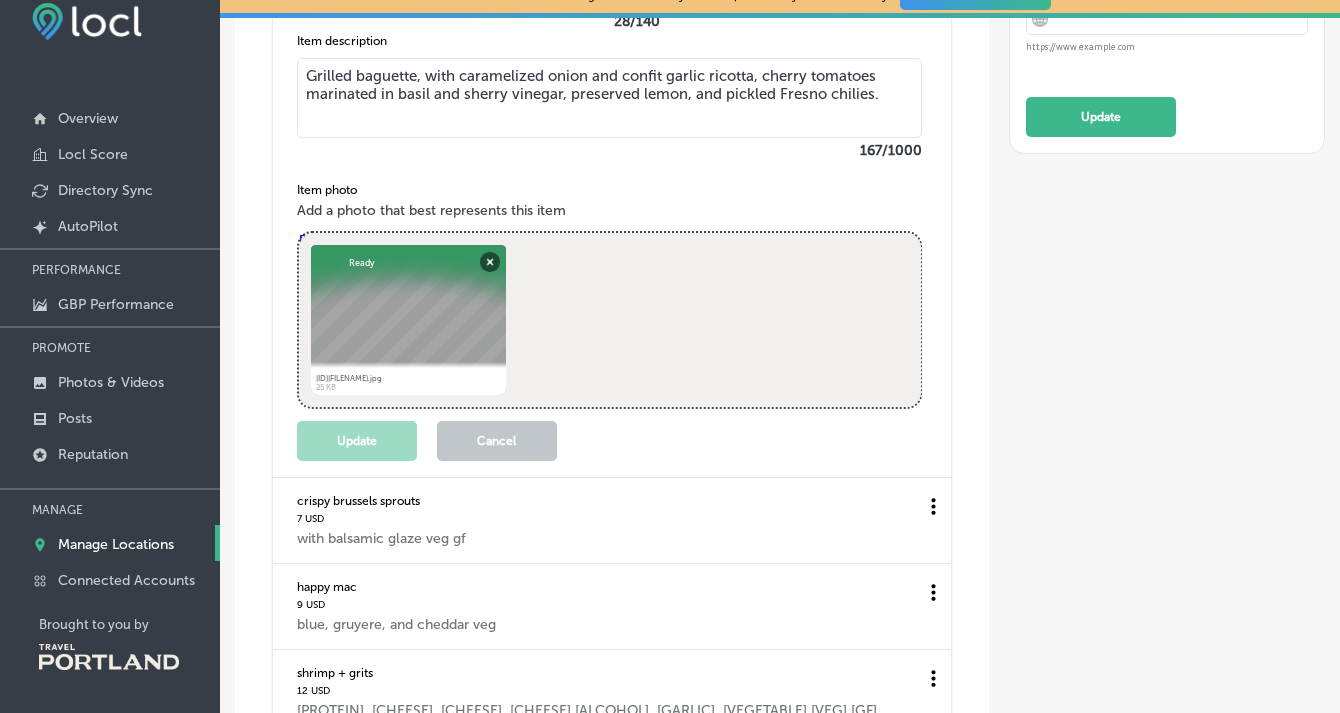 scroll, scrollTop: 4791, scrollLeft: 0, axis: vertical 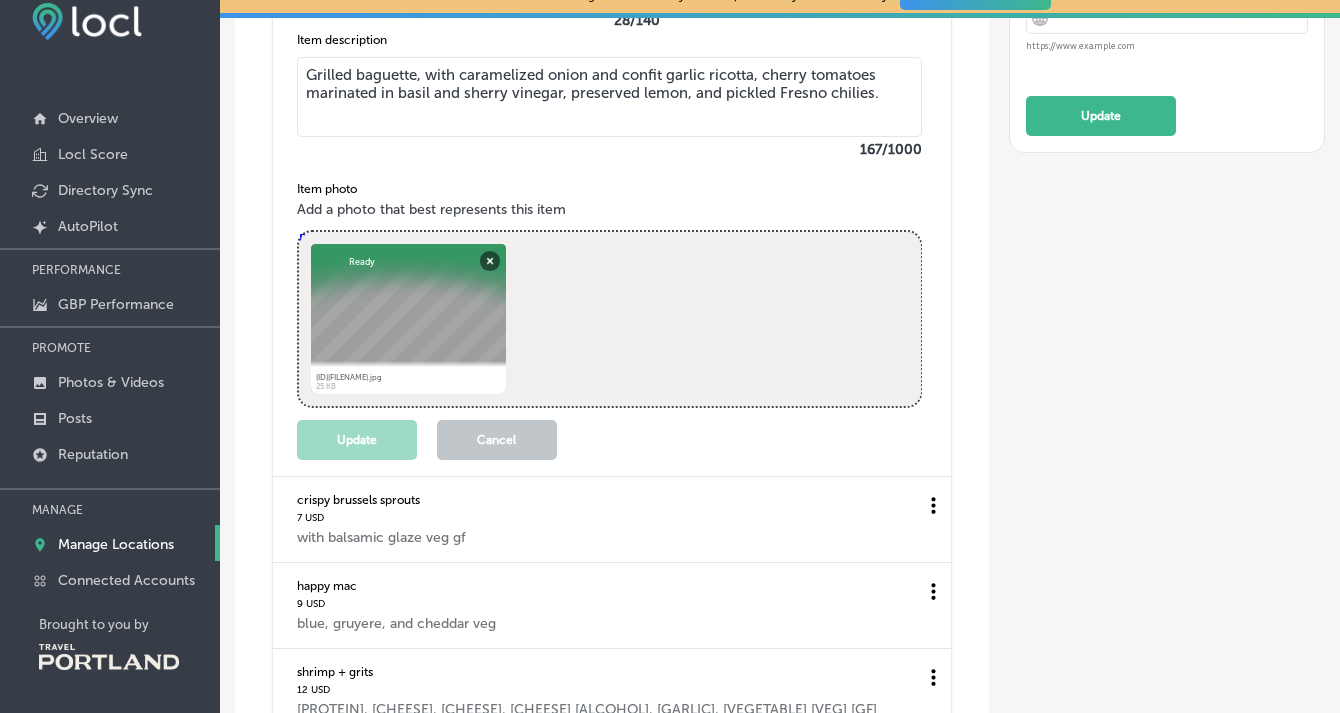click on "Grilled baguette, with caramelized onion and confit garlic ricotta, cherry tomatoes marinated in basil and sherry vinegar, preserved lemon, and pickled Fresno chilies." at bounding box center [610, 97] 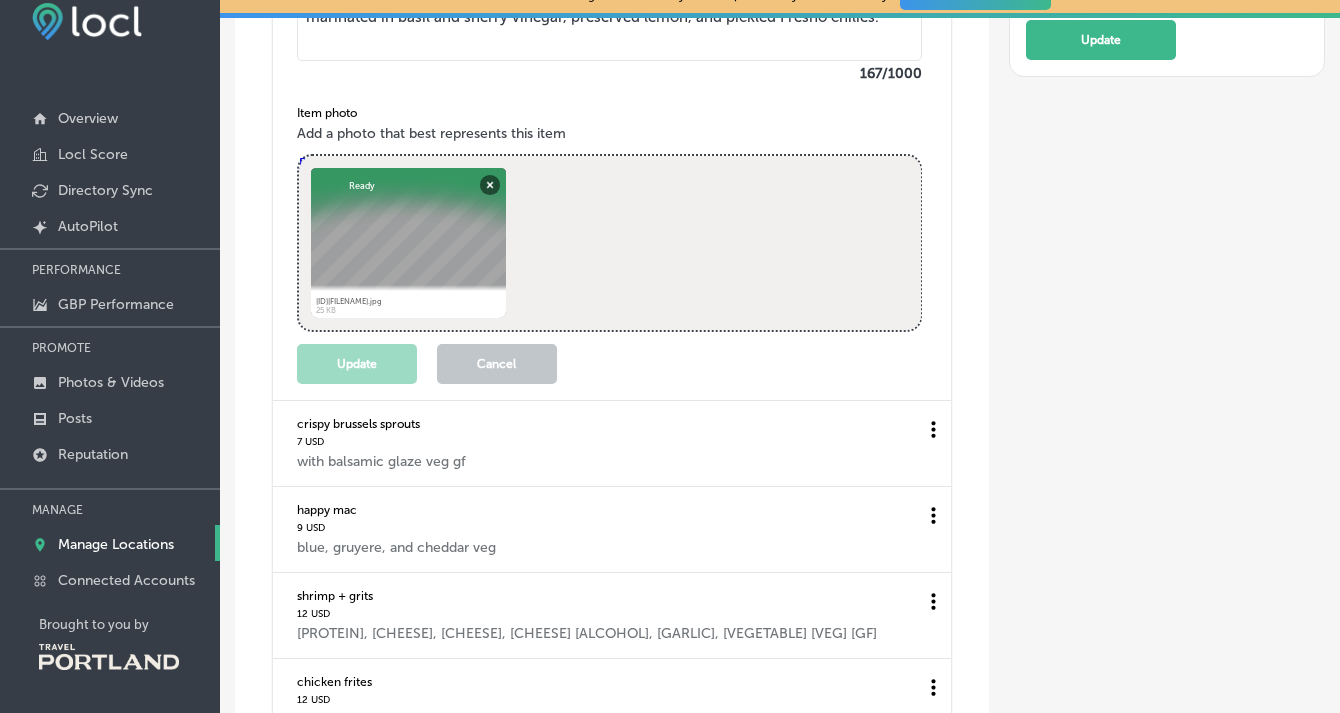 scroll, scrollTop: 4872, scrollLeft: 0, axis: vertical 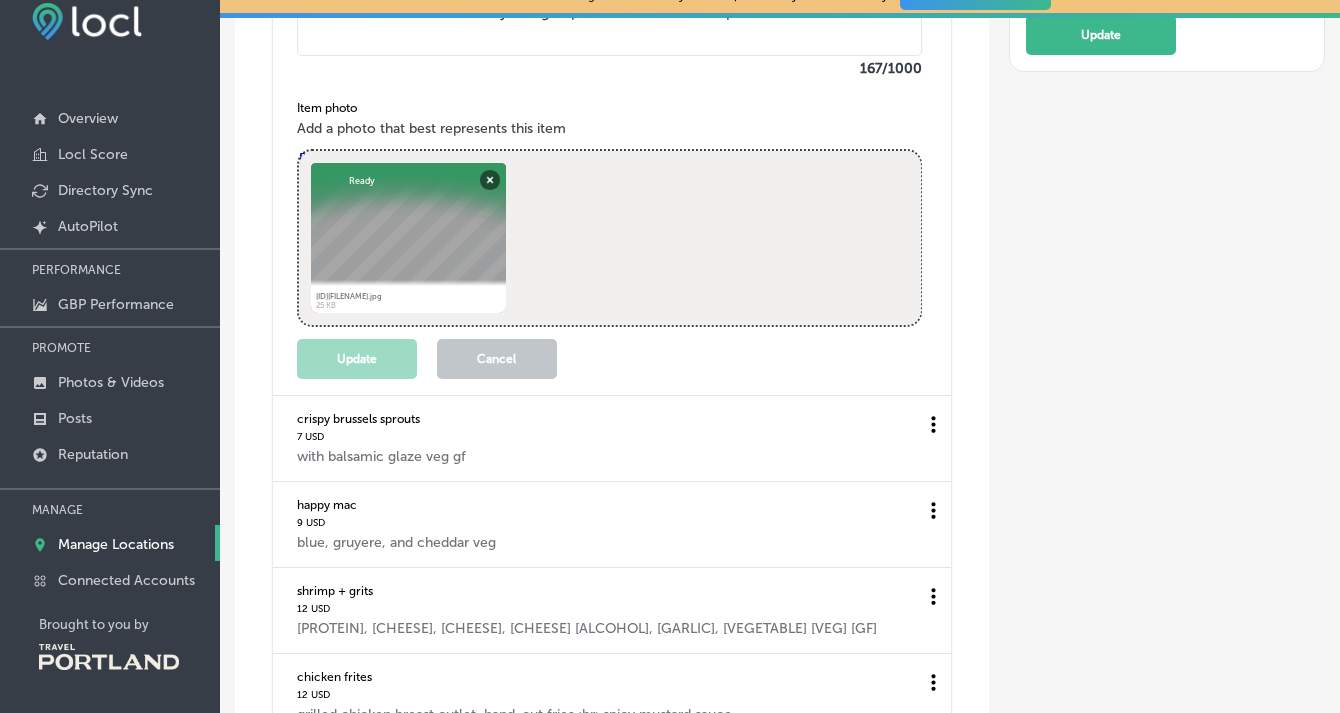 click on "Cancel" at bounding box center [497, 359] 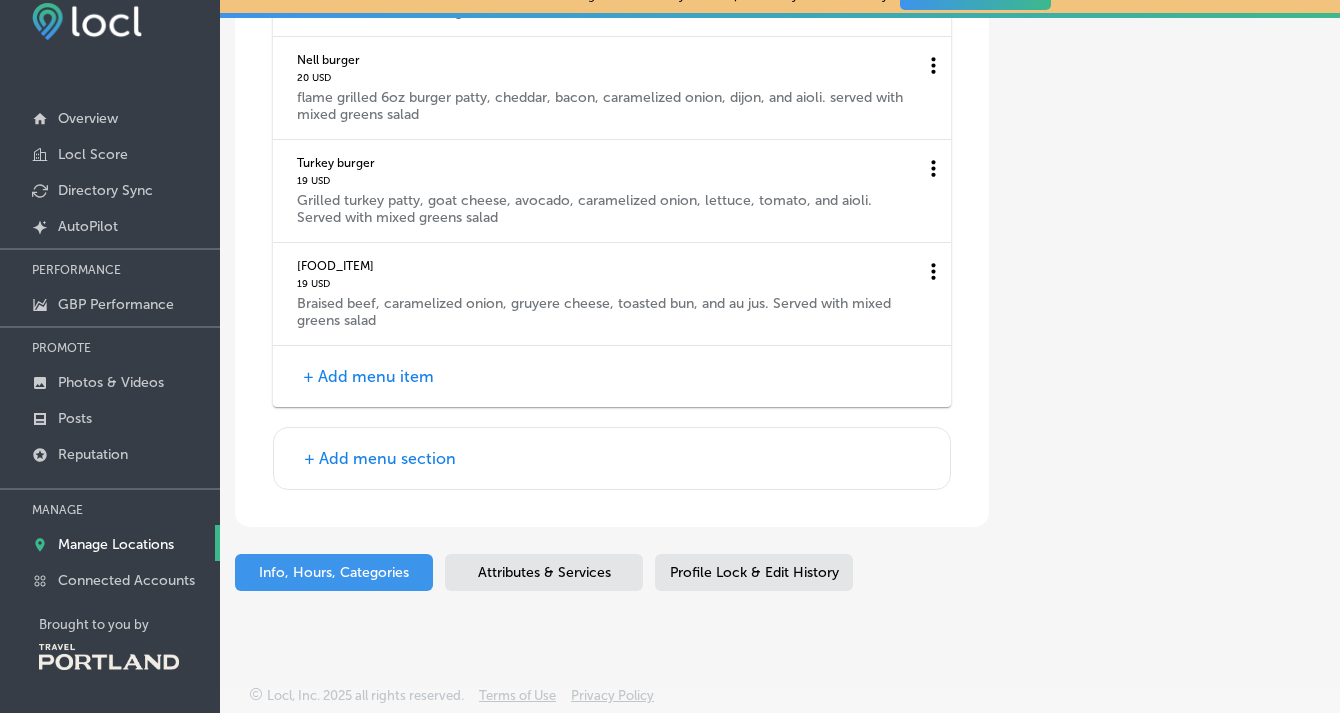 scroll, scrollTop: 8868, scrollLeft: 0, axis: vertical 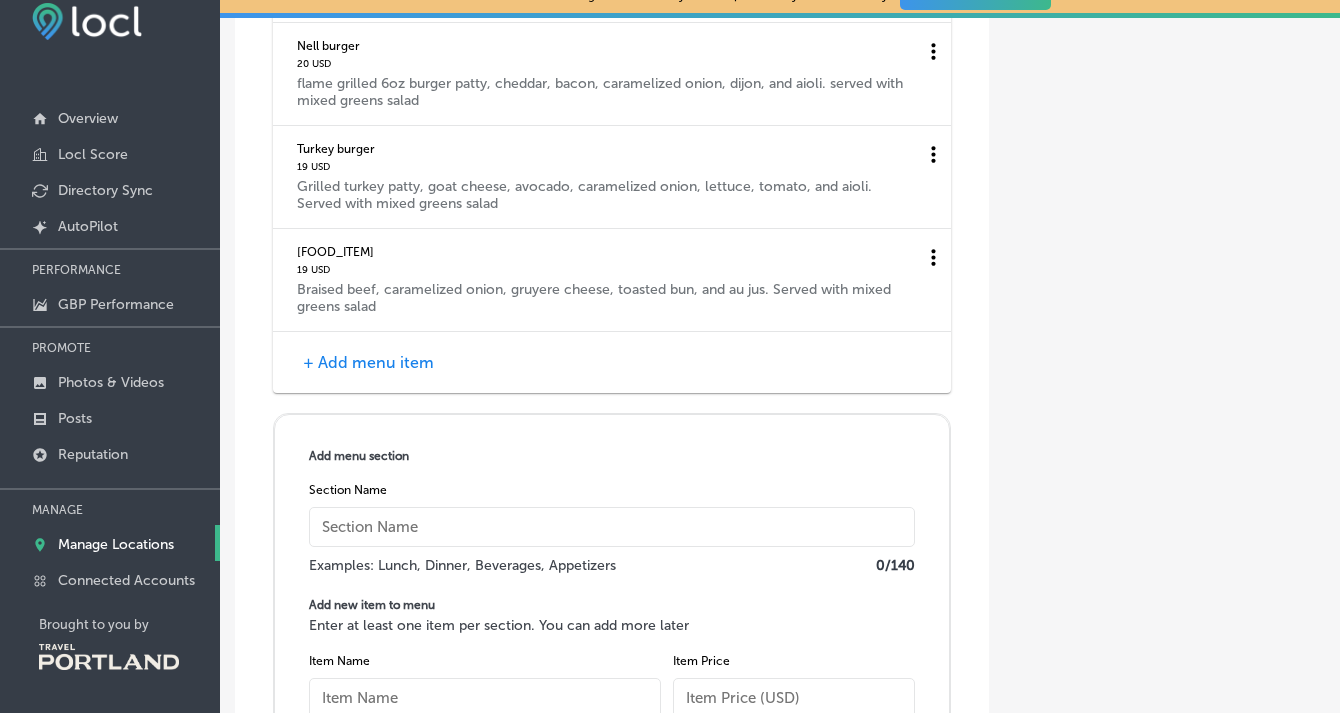 click at bounding box center [612, 527] 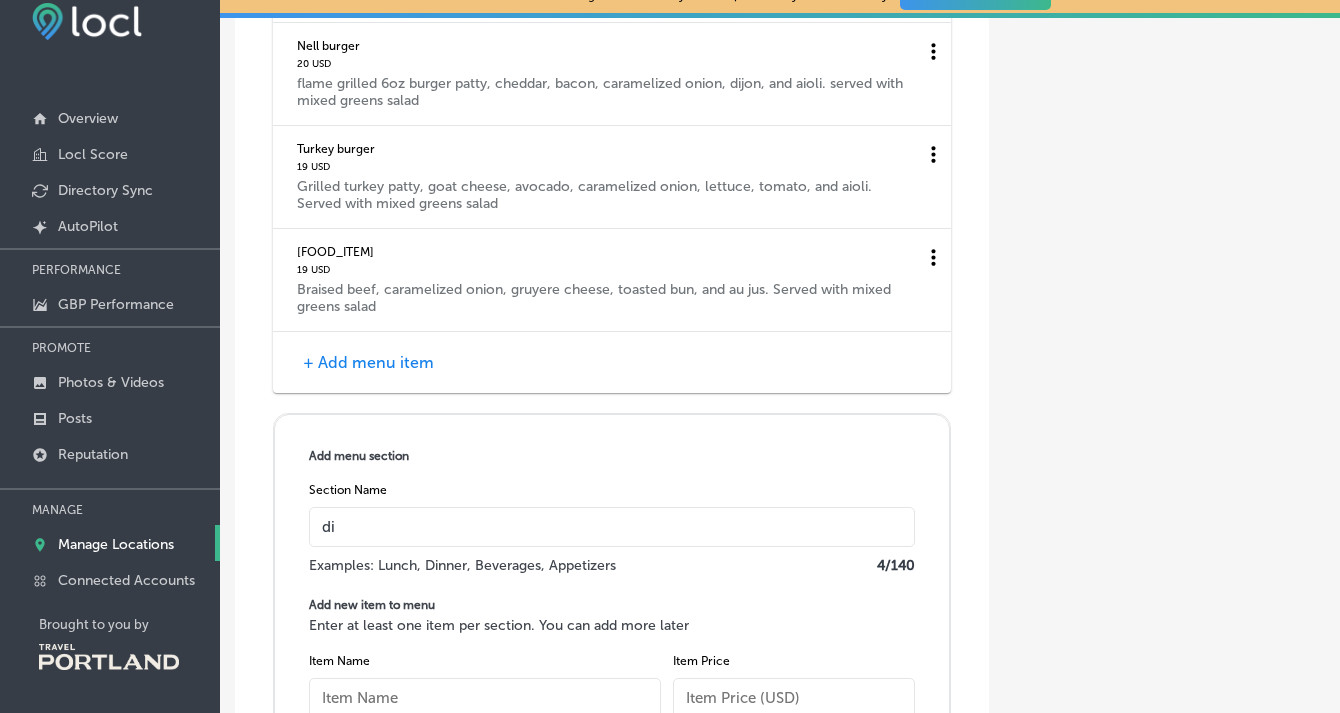type on "d" 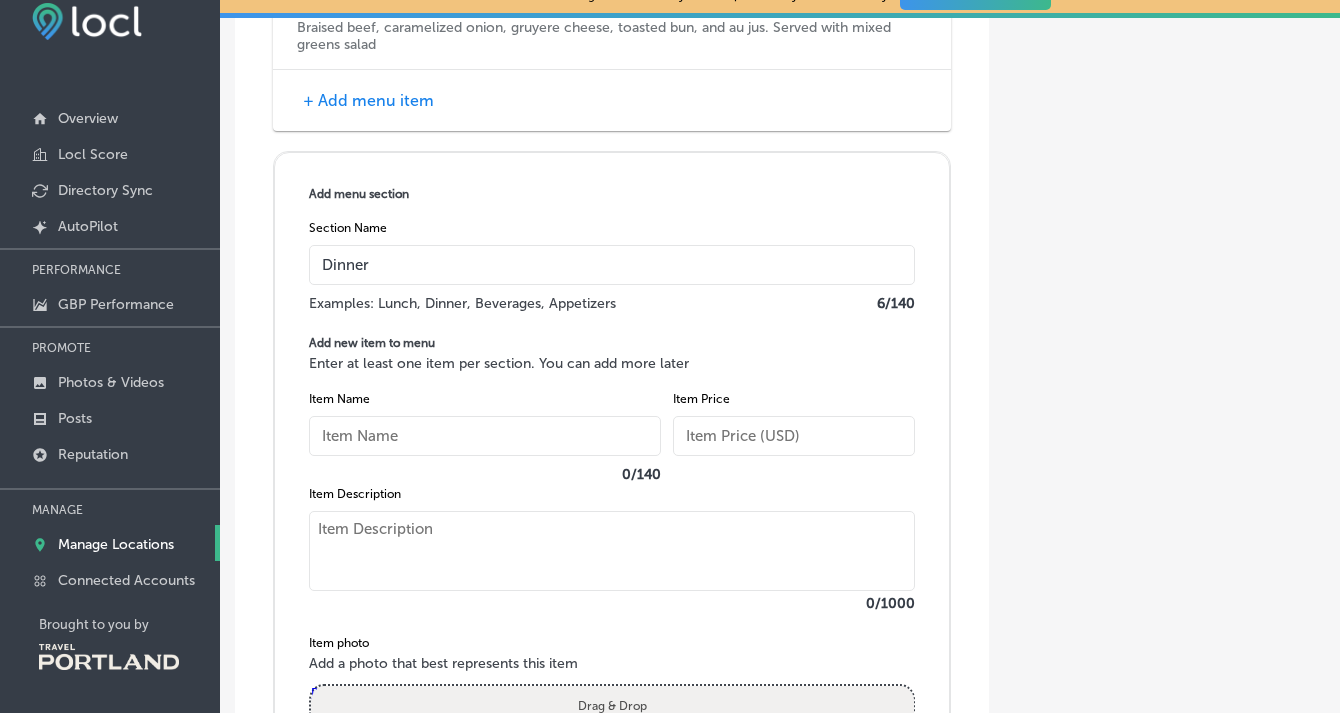 scroll, scrollTop: 9182, scrollLeft: 0, axis: vertical 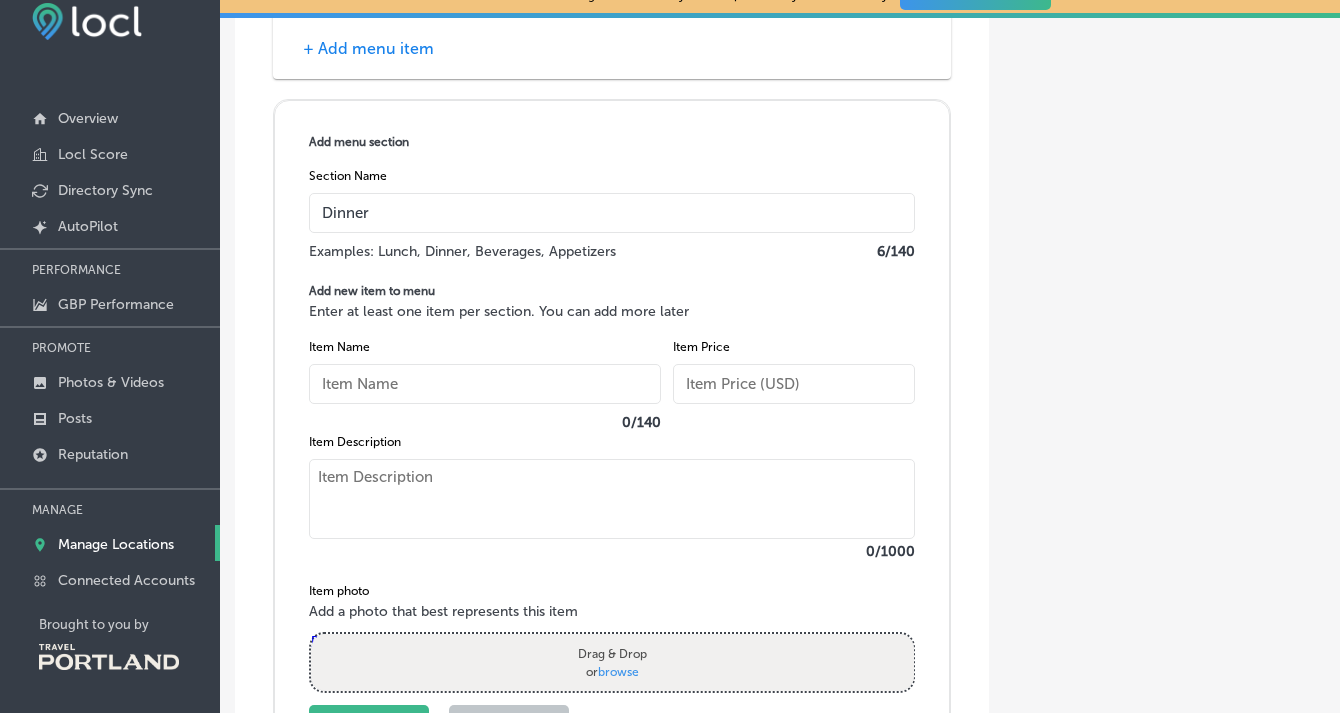 type on "Dinner" 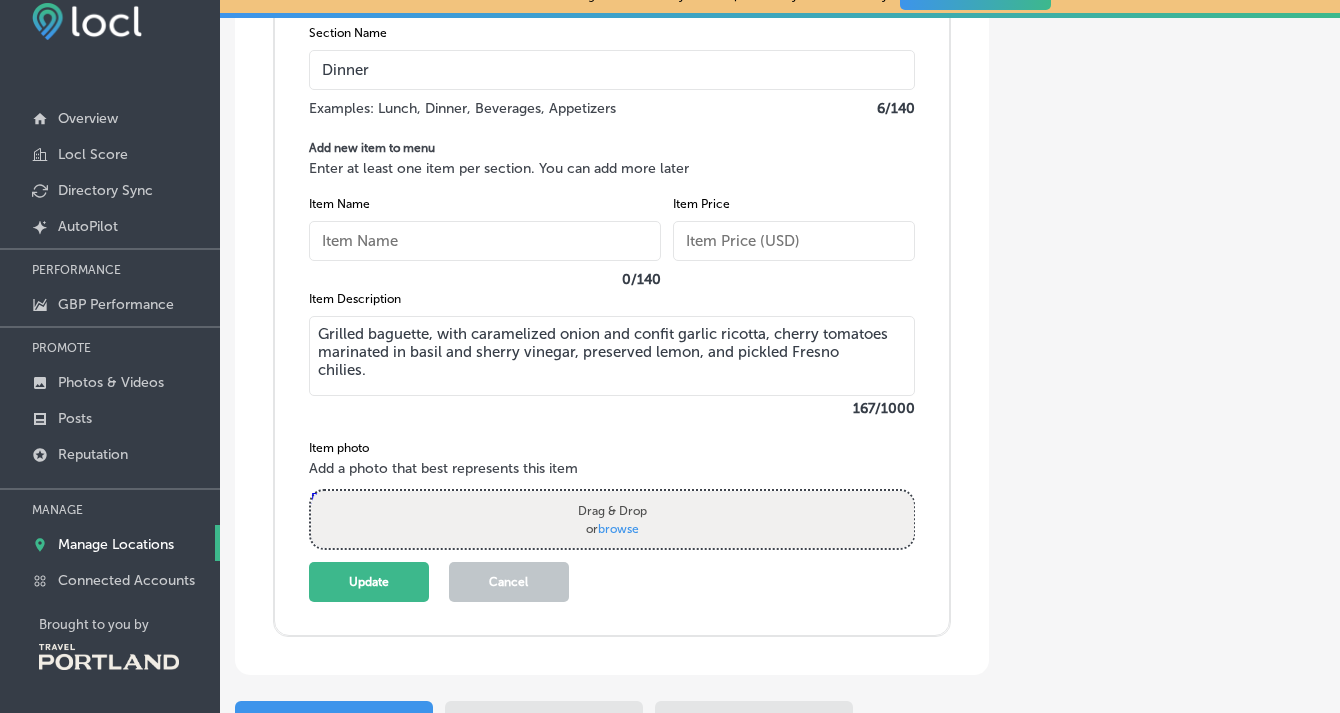 scroll, scrollTop: 9336, scrollLeft: 0, axis: vertical 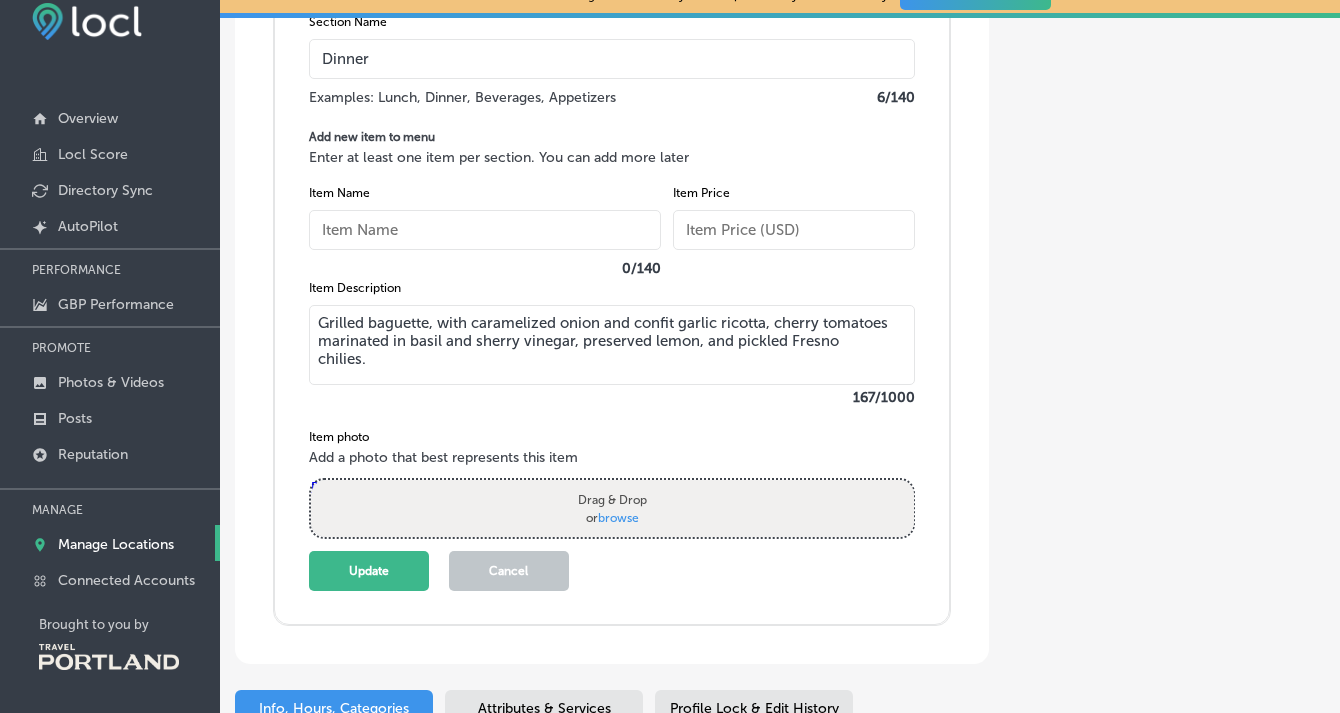 type on "Grilled baguette, with caramelized onion and confit garlic ricotta, cherry tomatoes marinated in basil and sherry vinegar, preserved lemon, and pickled Fresno chilies." 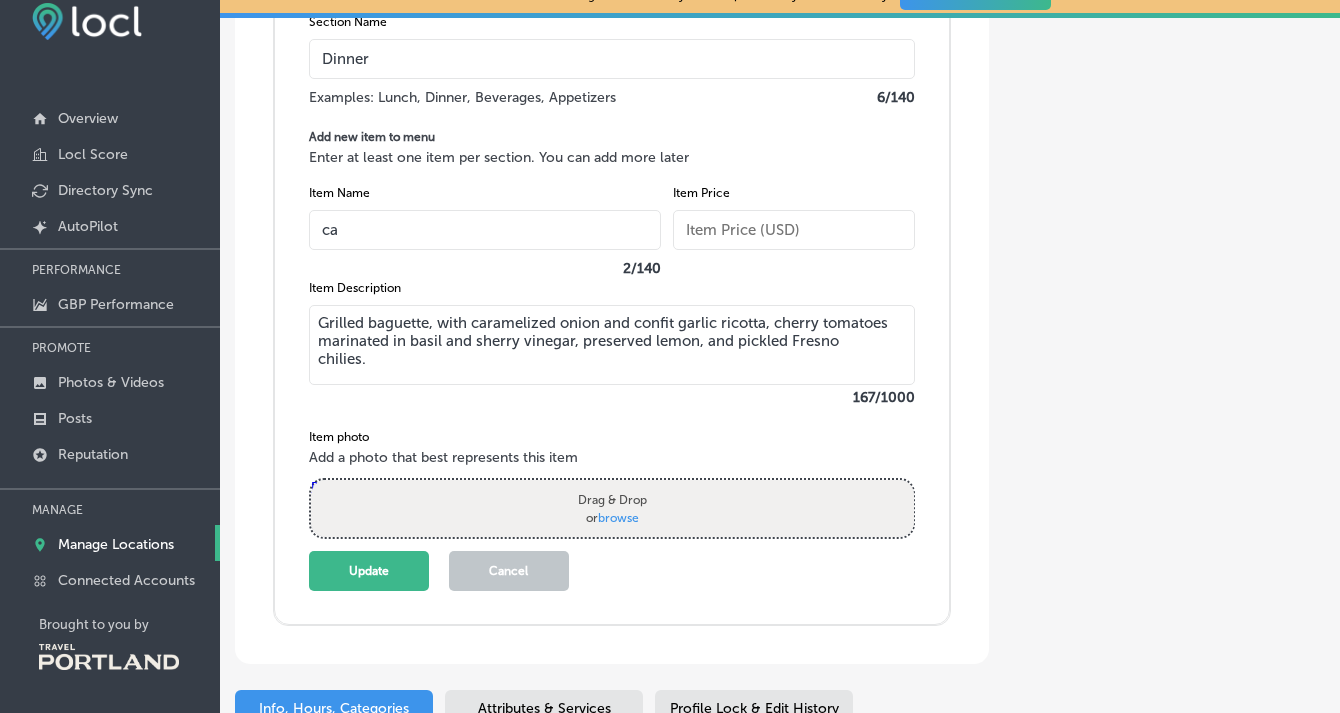 type on "c" 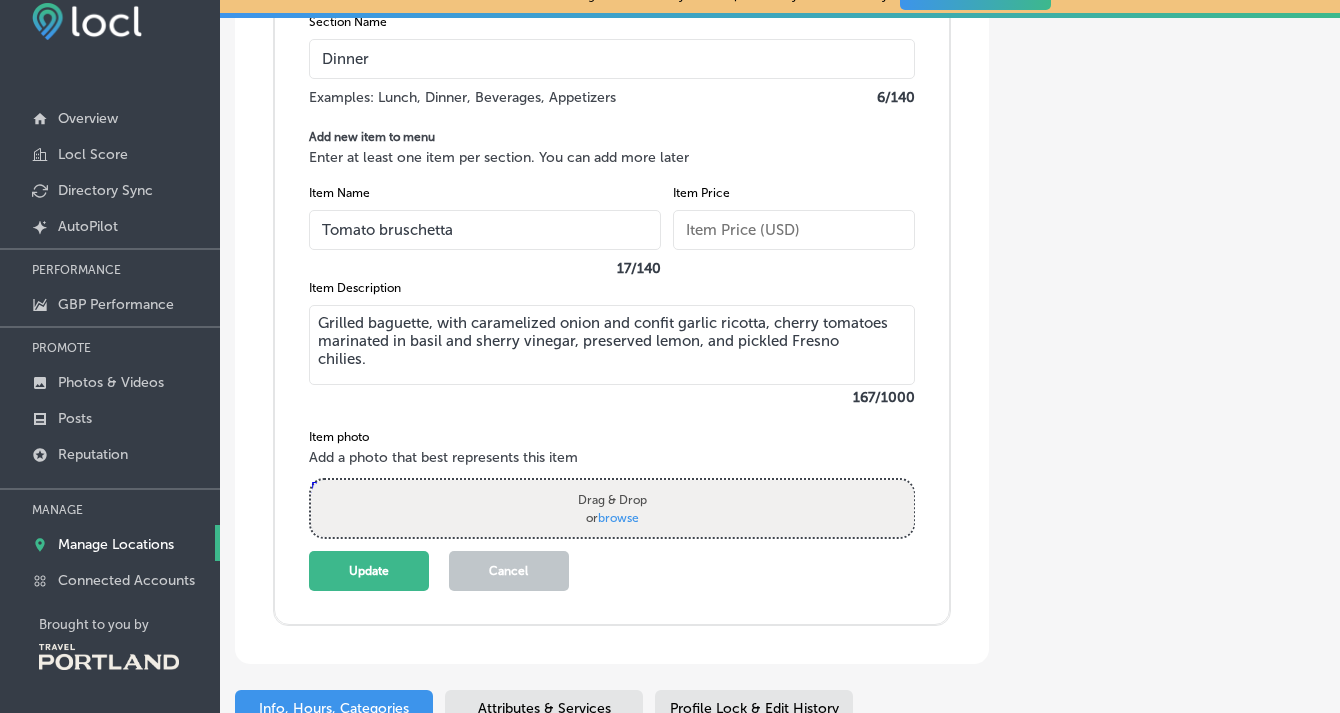type on "Tomato bruschetta" 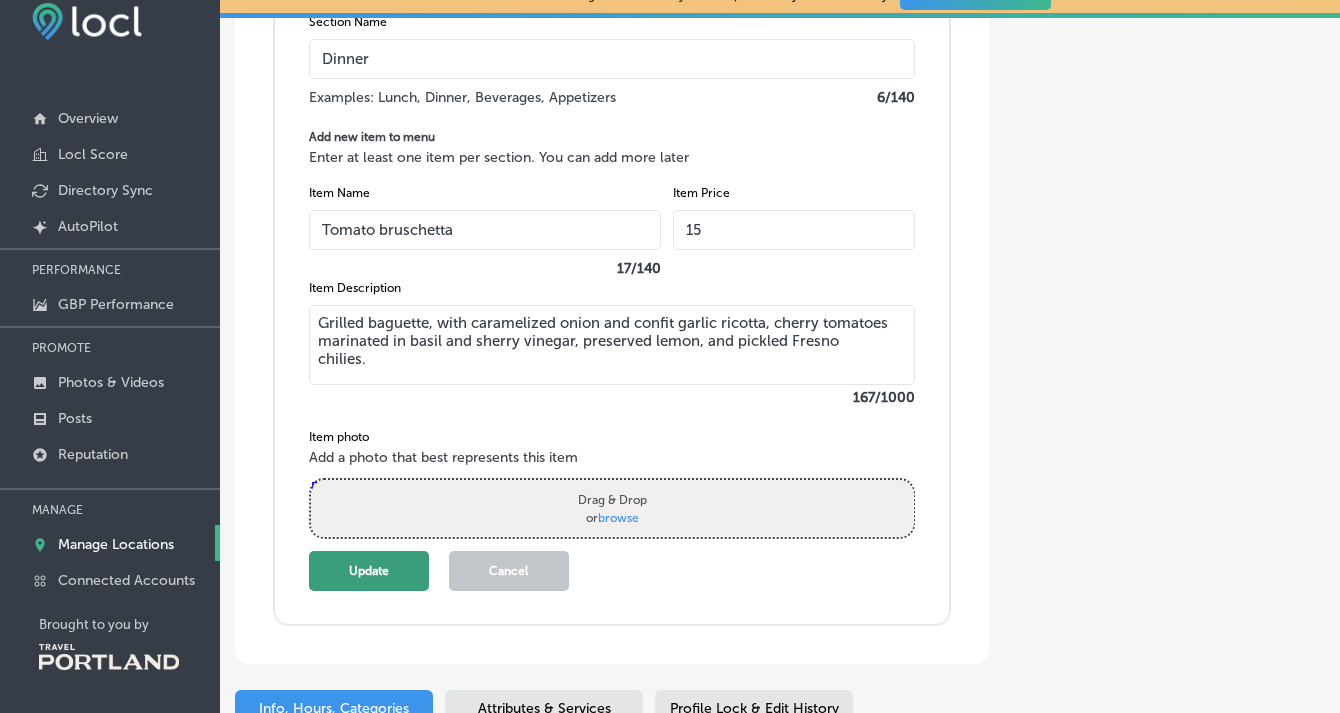 type on "15" 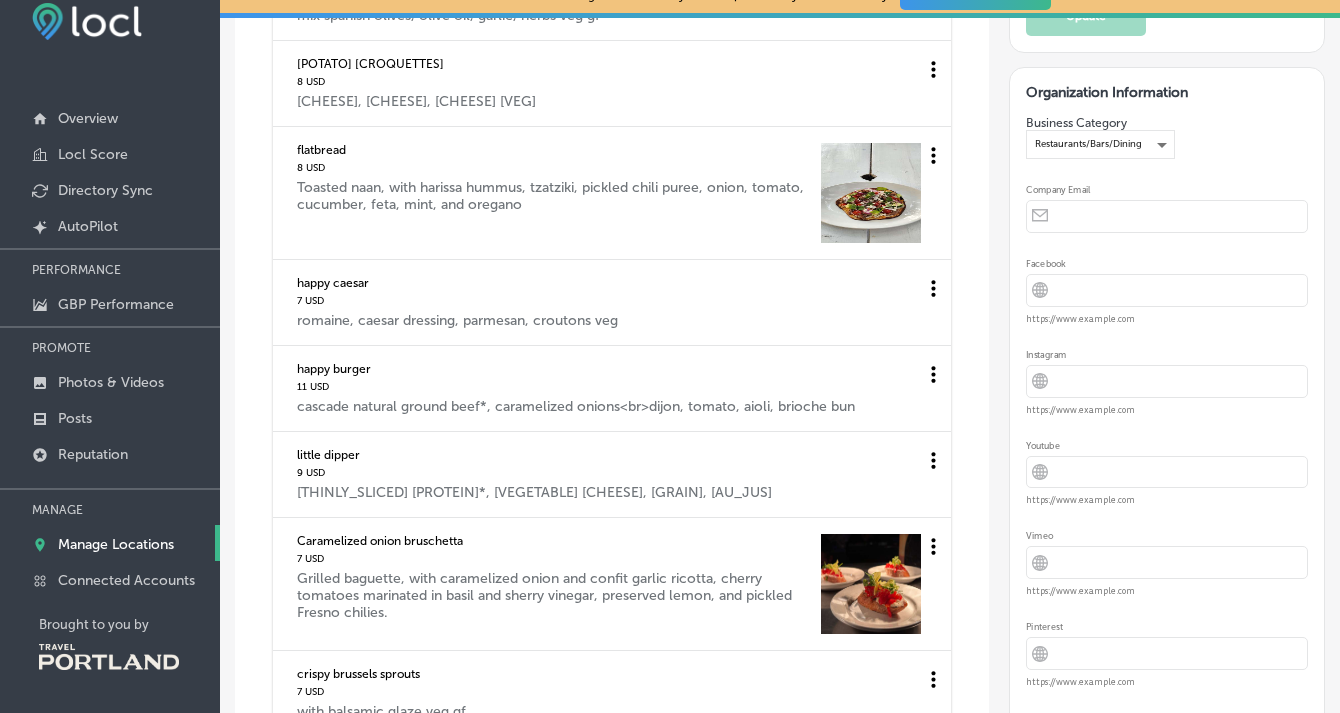scroll, scrollTop: 4048, scrollLeft: 0, axis: vertical 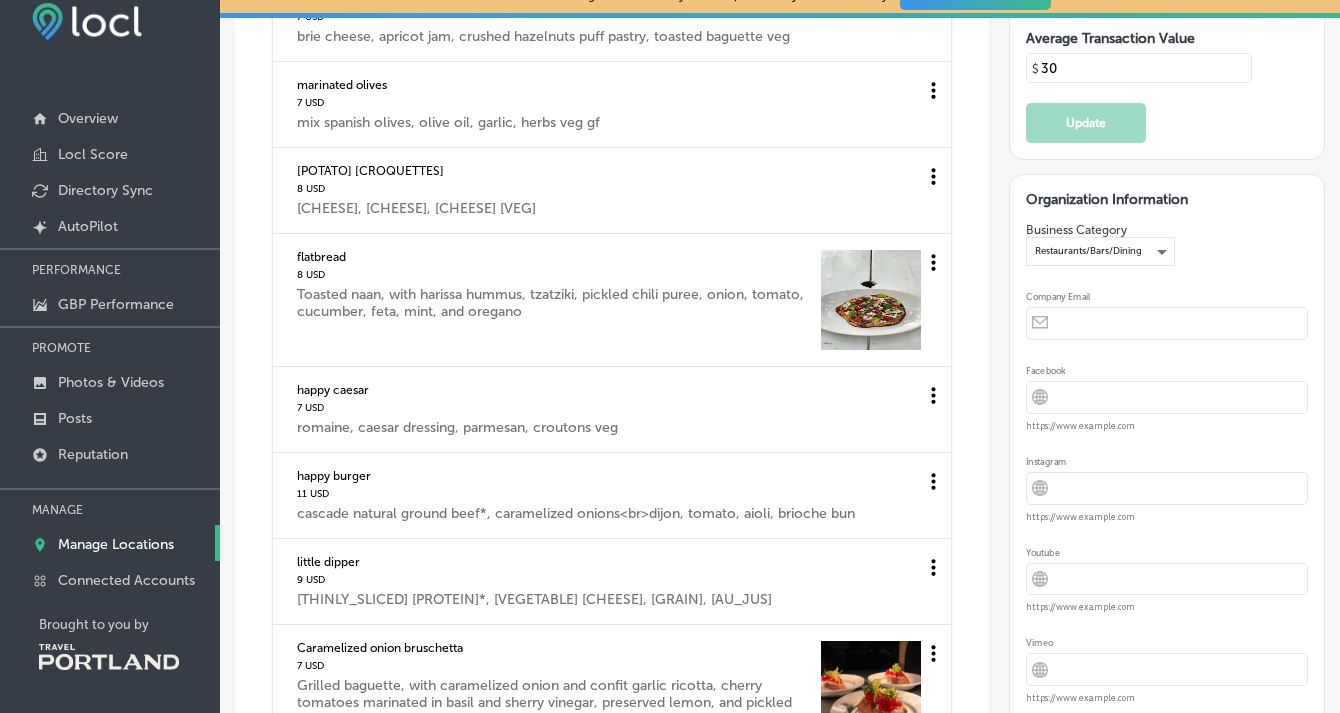 click 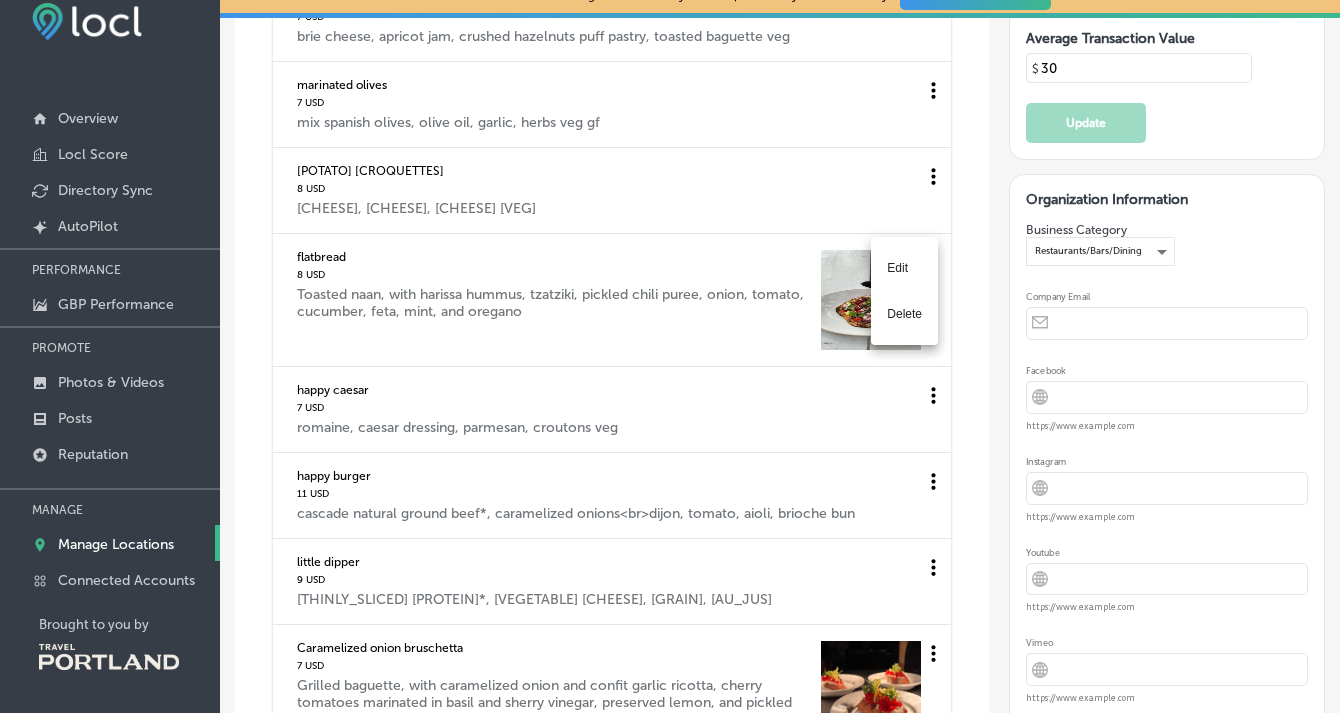 click on "Edit" at bounding box center (904, 268) 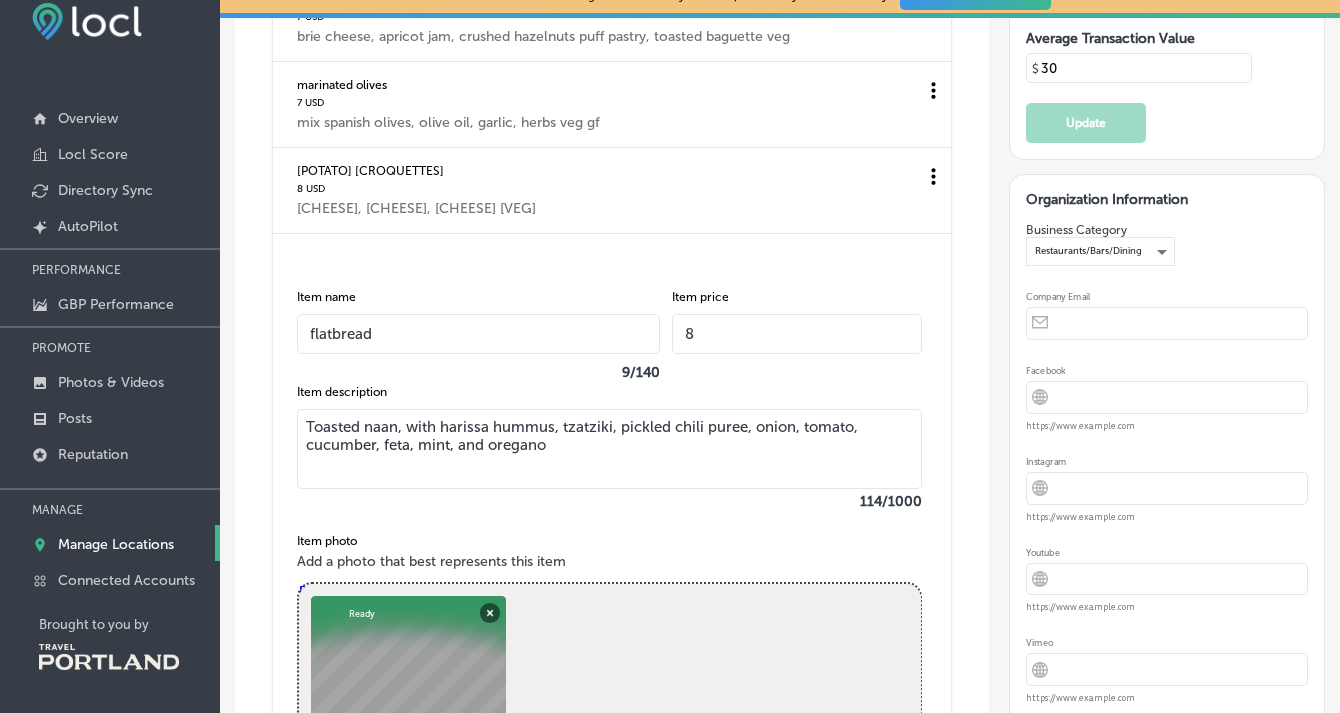 drag, startPoint x: 308, startPoint y: 431, endPoint x: 592, endPoint y: 479, distance: 288.02777 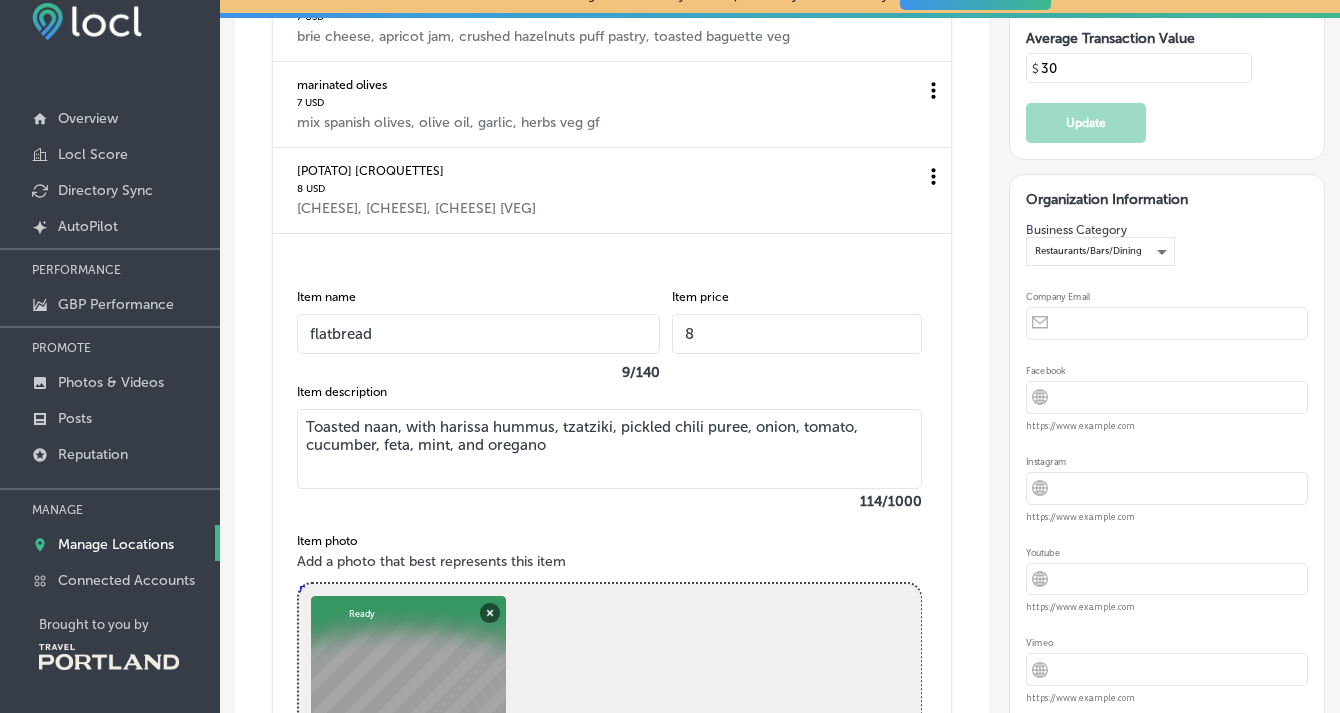 click on "Toasted naan, with harissa hummus, tzatziki, pickled chili puree, onion, tomato, cucumber, feta, mint, and oregano" at bounding box center [610, 449] 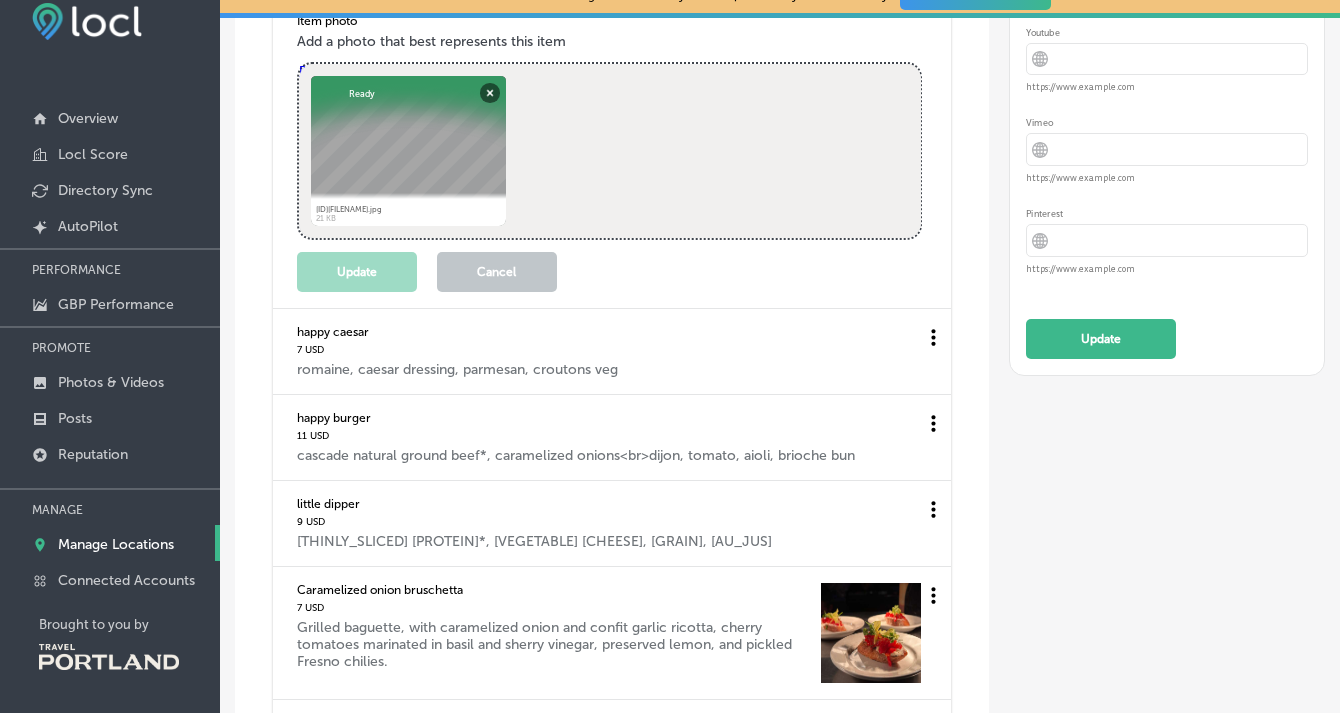scroll, scrollTop: 4577, scrollLeft: 0, axis: vertical 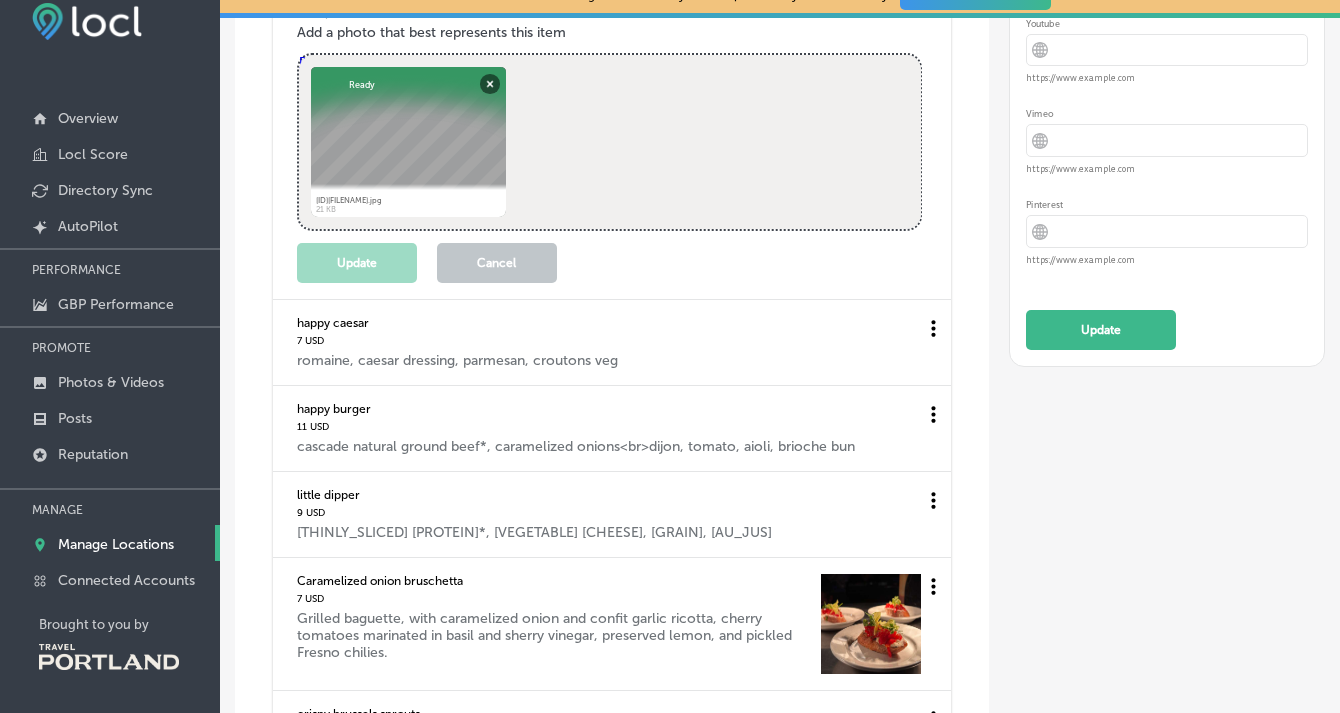 click on "Cancel" at bounding box center (497, 263) 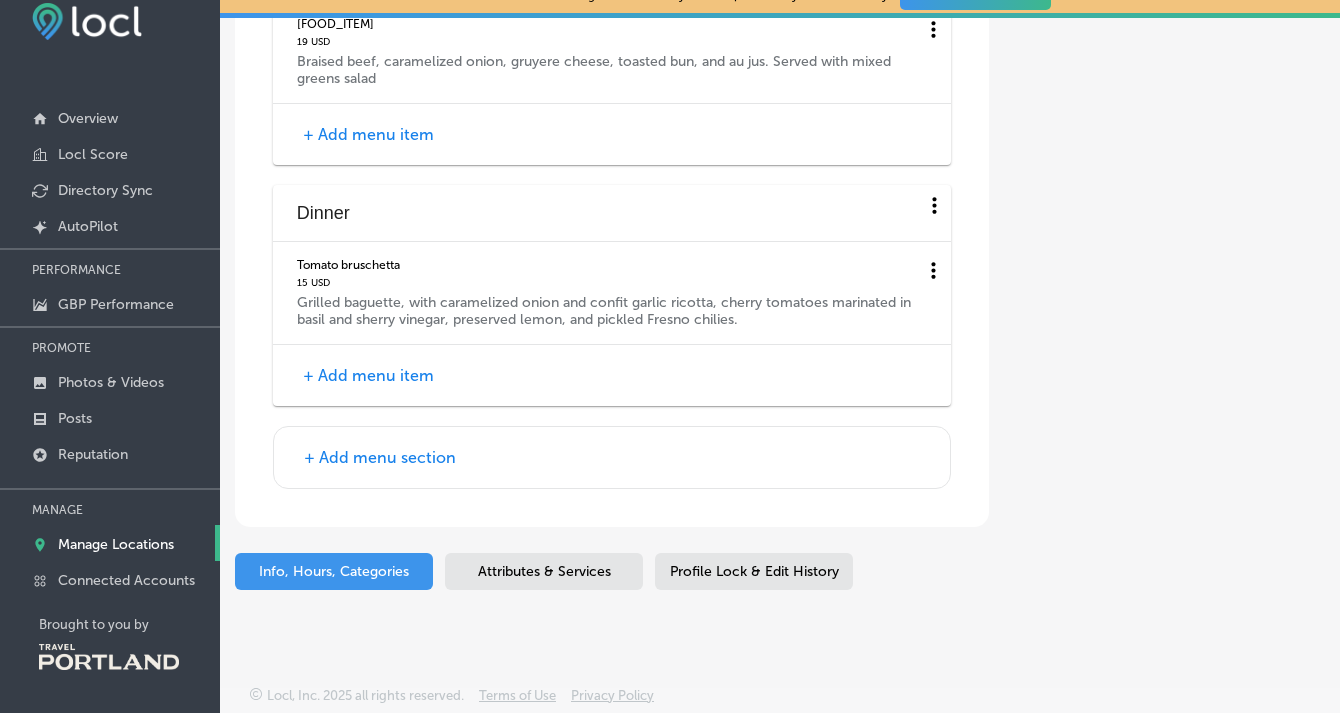 scroll, scrollTop: 9111, scrollLeft: 0, axis: vertical 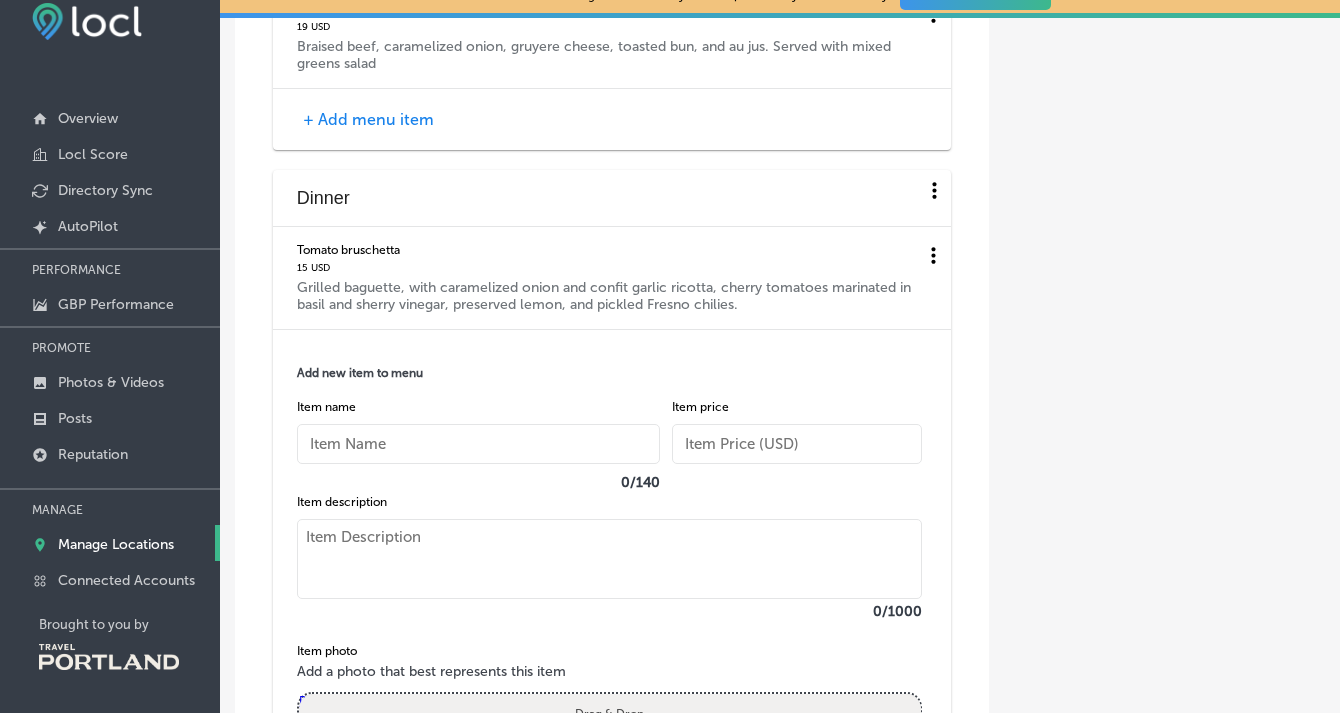 click at bounding box center (478, 444) 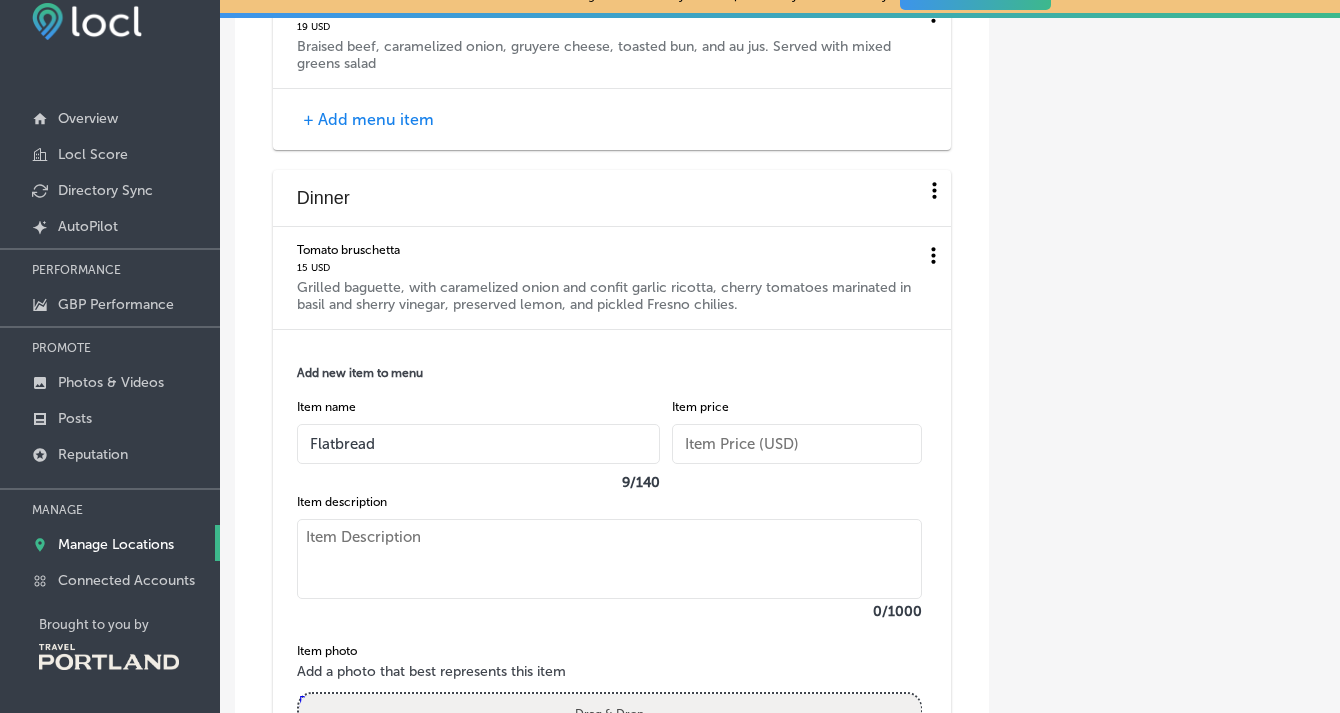 type on "Flatbread" 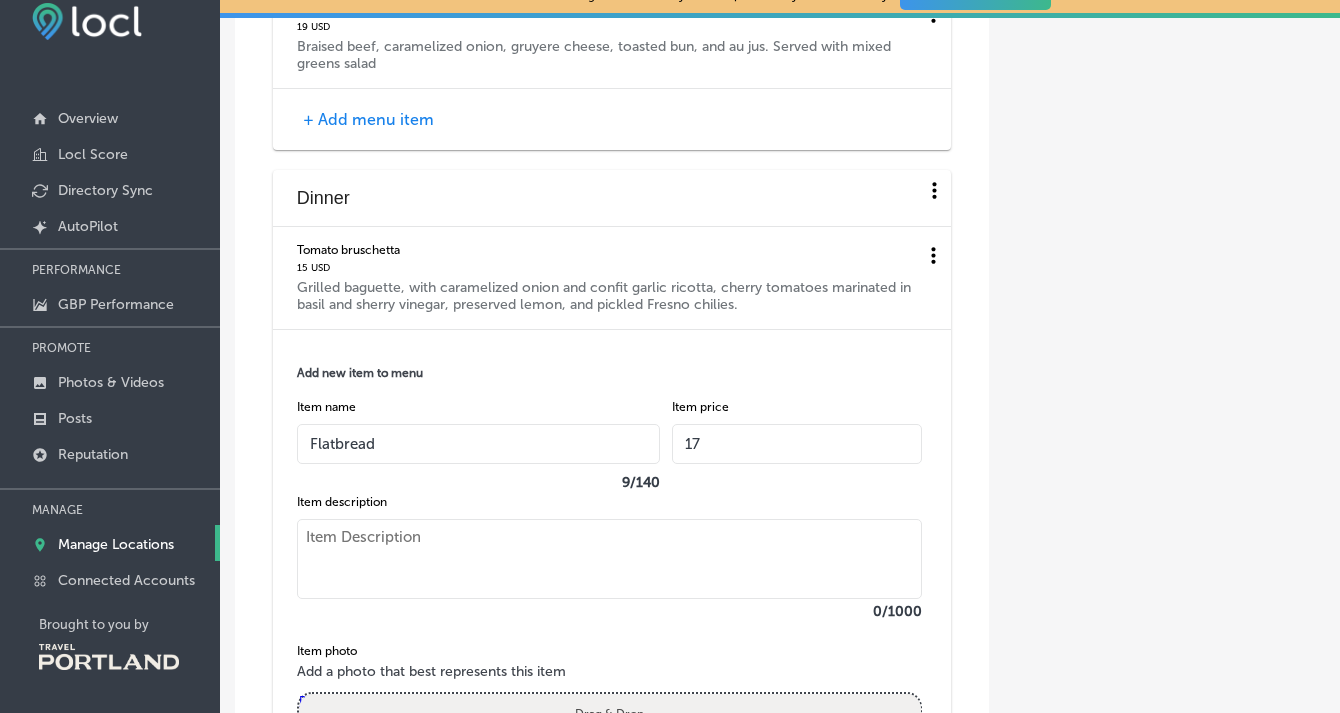 type on "17" 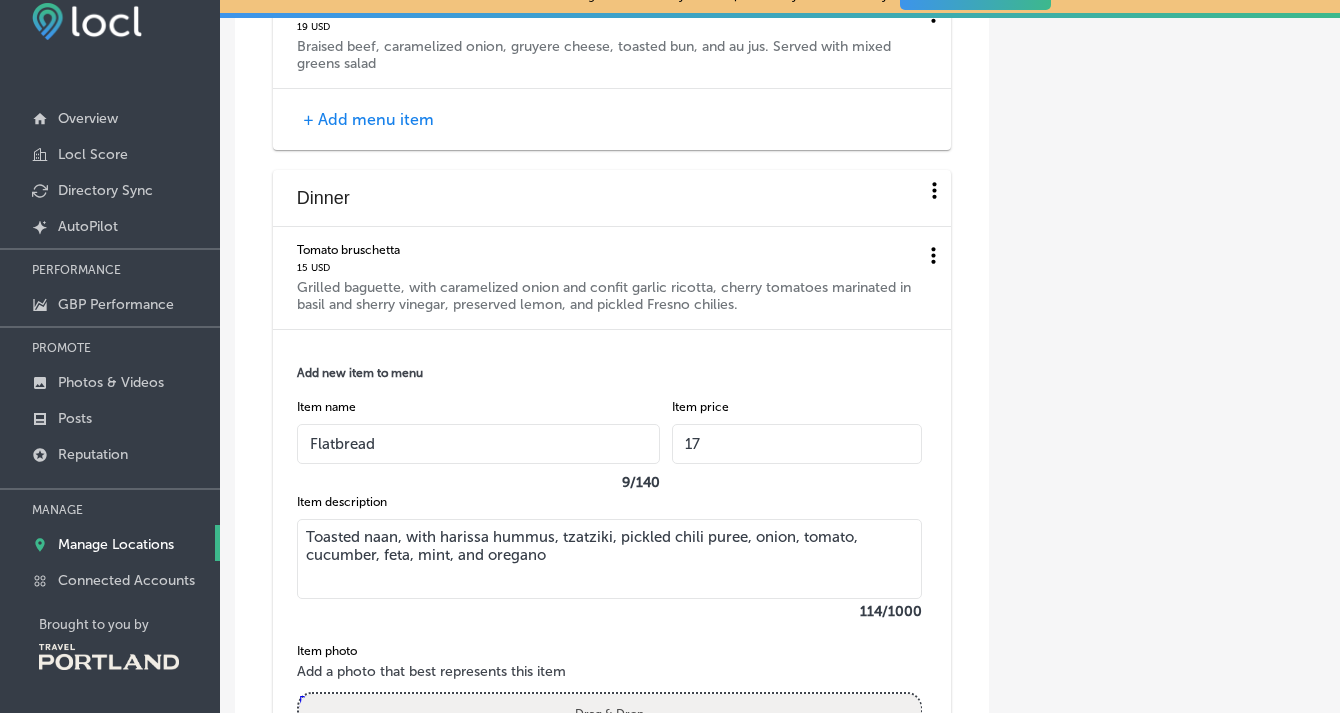 click on "Toasted naan, with harissa hummus, tzatziki, pickled chili puree, onion, tomato, cucumber, feta, mint, and oregano" at bounding box center [610, 559] 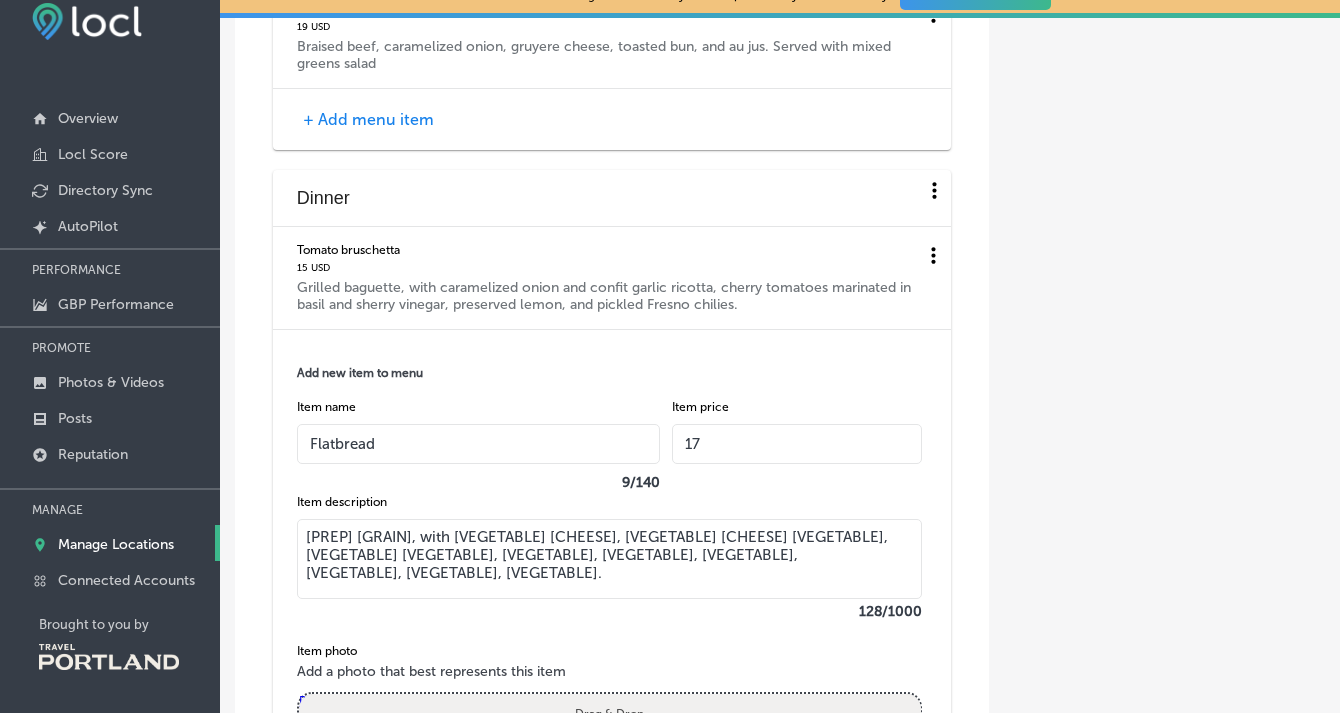 click on "[PREP] [GRAIN], with [VEGETABLE] [CHEESE], [VEGETABLE] [CHEESE] [VEGETABLE], [VEGETABLE] [VEGETABLE], [VEGETABLE], [VEGETABLE], [VEGETABLE], [VEGETABLE], [VEGETABLE], [VEGETABLE]." at bounding box center [610, 559] 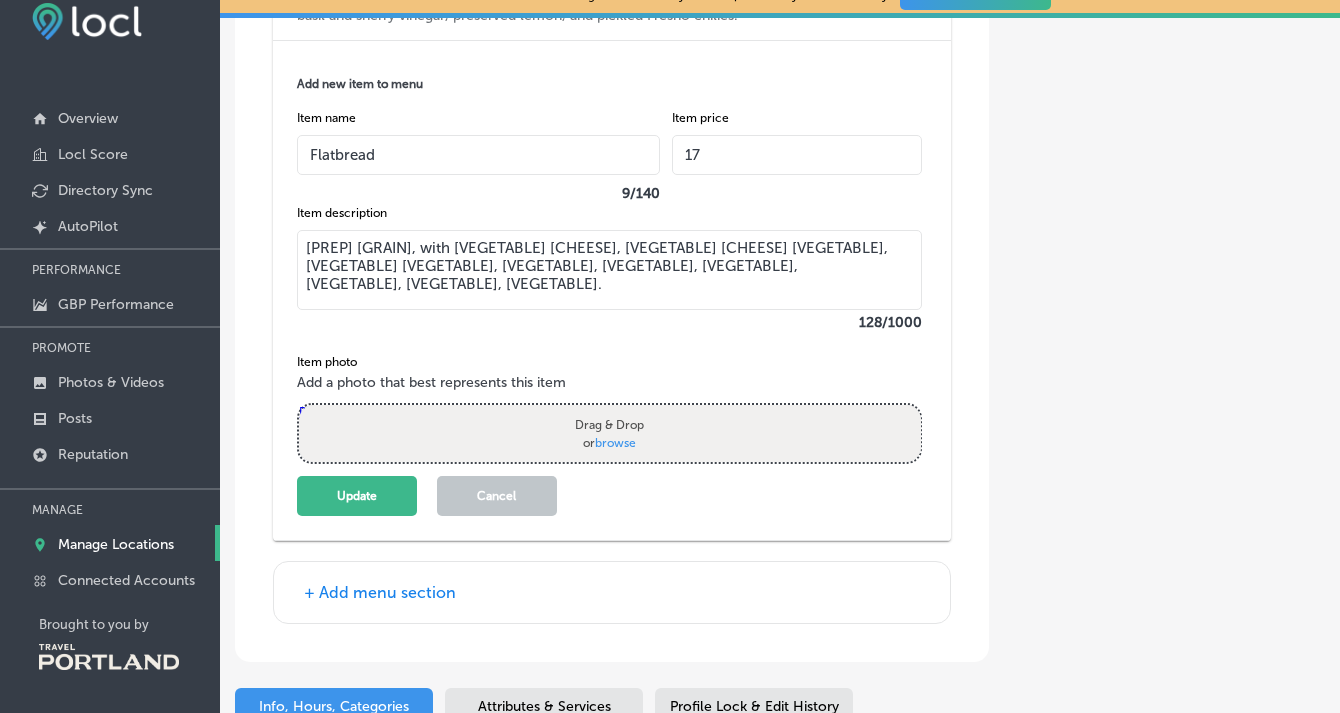 scroll, scrollTop: 9401, scrollLeft: 0, axis: vertical 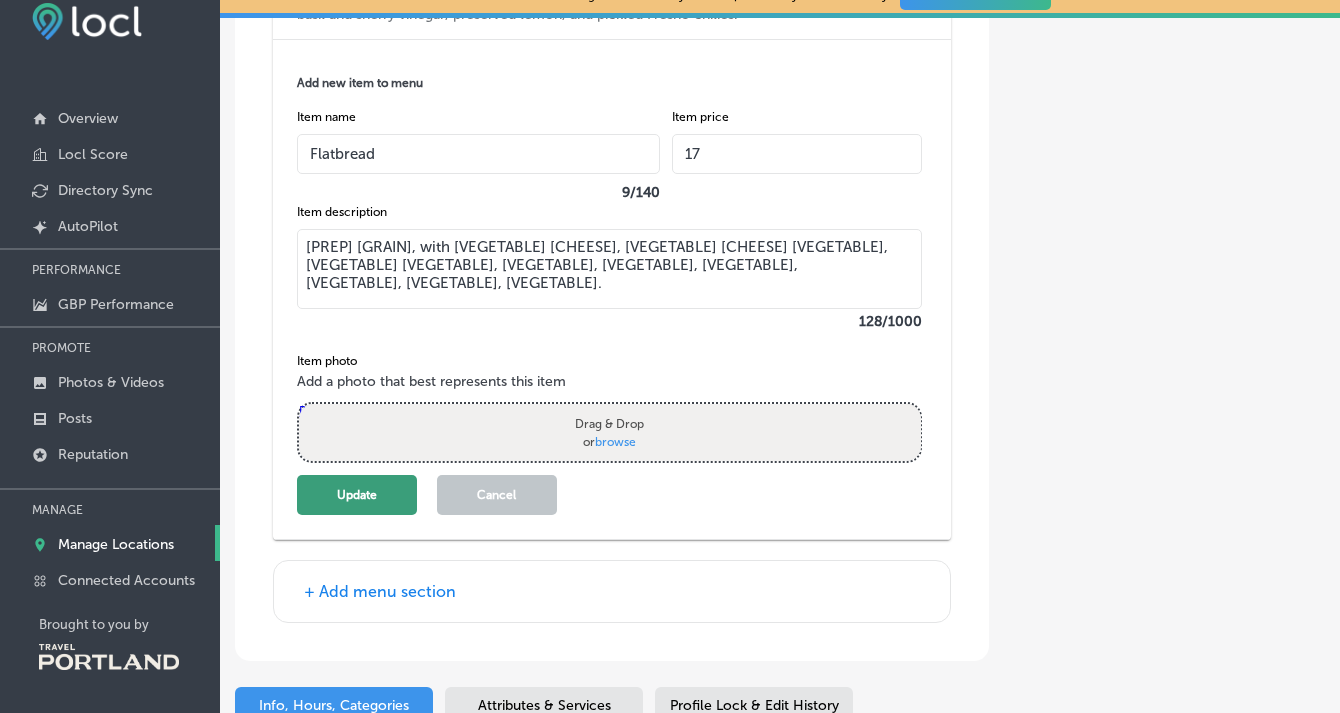 type on "[PREP] [GRAIN], with [VEGETABLE] [CHEESE], [VEGETABLE] [CHEESE] [VEGETABLE], [VEGETABLE] [VEGETABLE], [VEGETABLE], [VEGETABLE], [VEGETABLE], [VEGETABLE], [VEGETABLE], [VEGETABLE]." 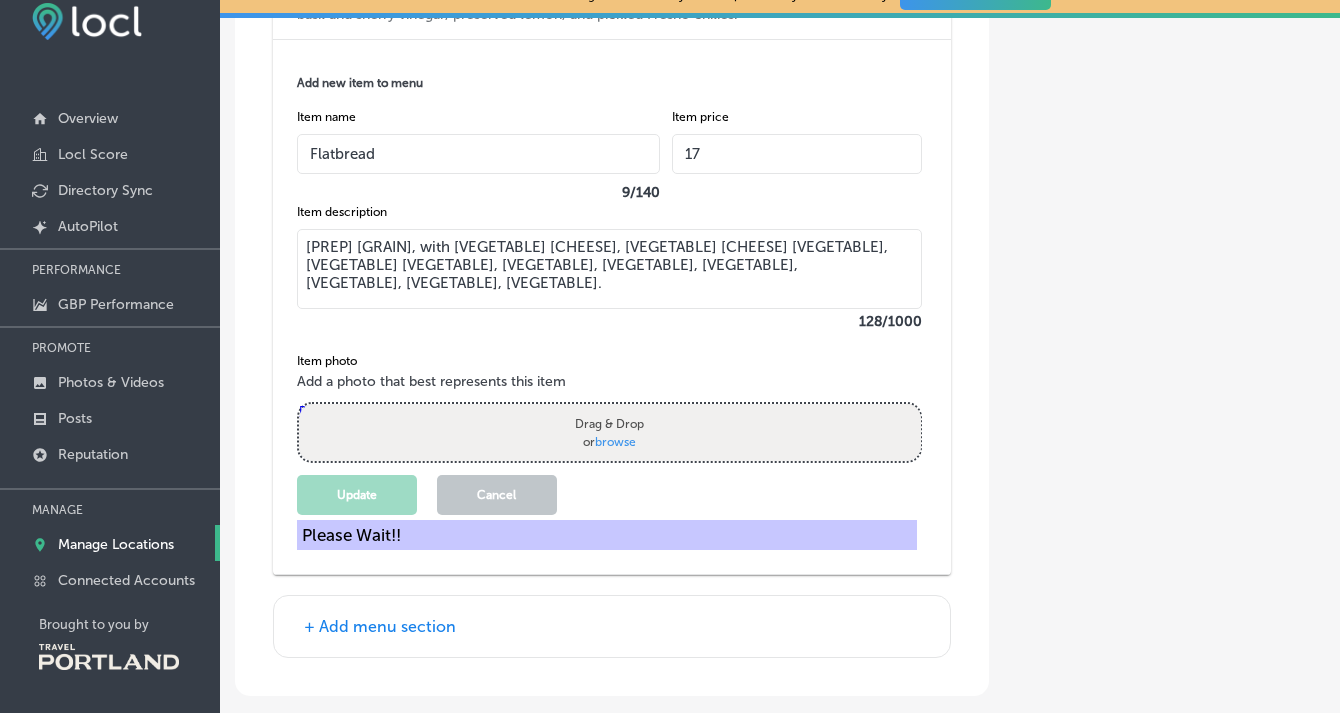 scroll, scrollTop: 9214, scrollLeft: 0, axis: vertical 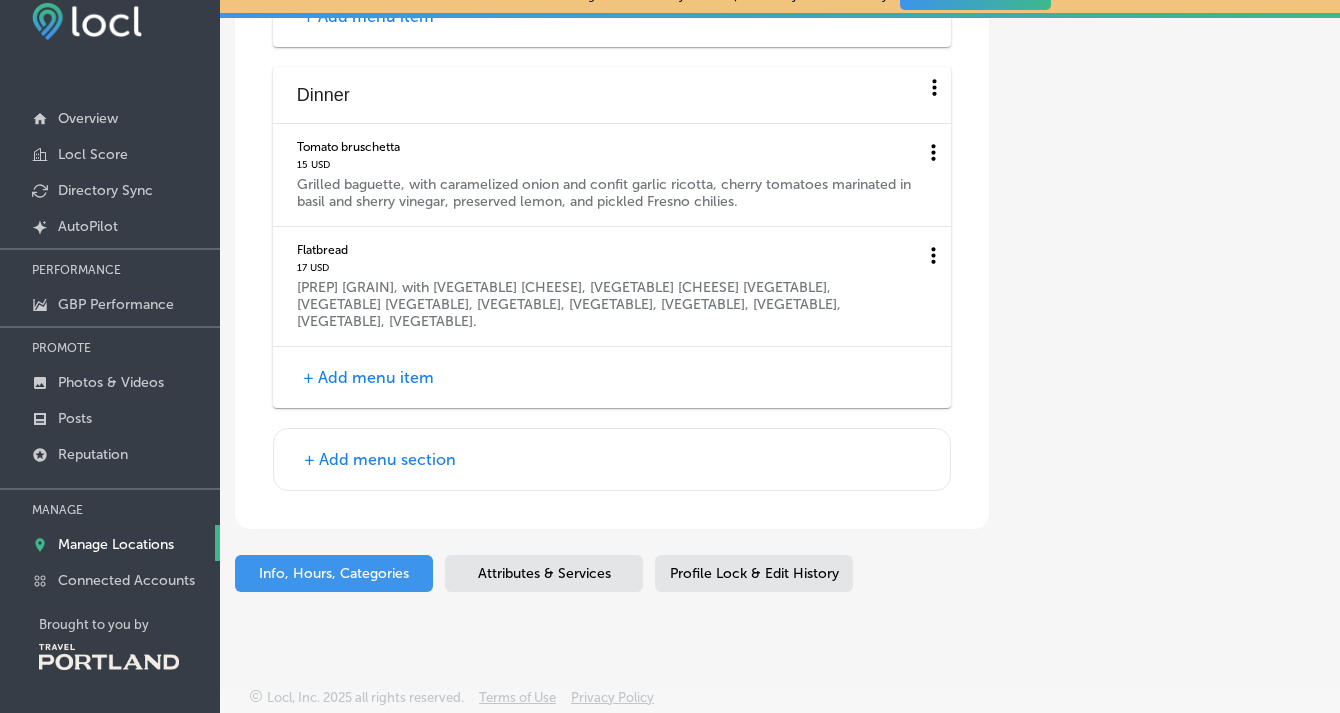 click on "+ Add menu item" at bounding box center (368, 377) 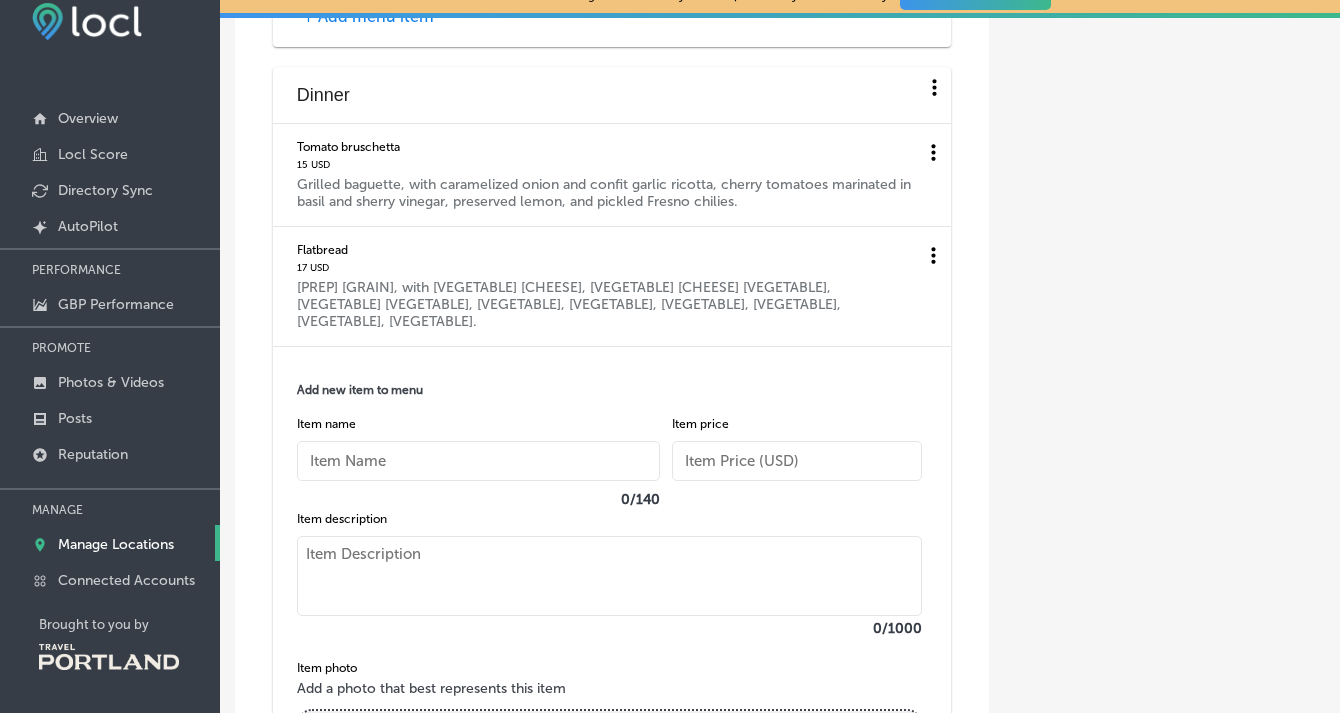 click at bounding box center (478, 461) 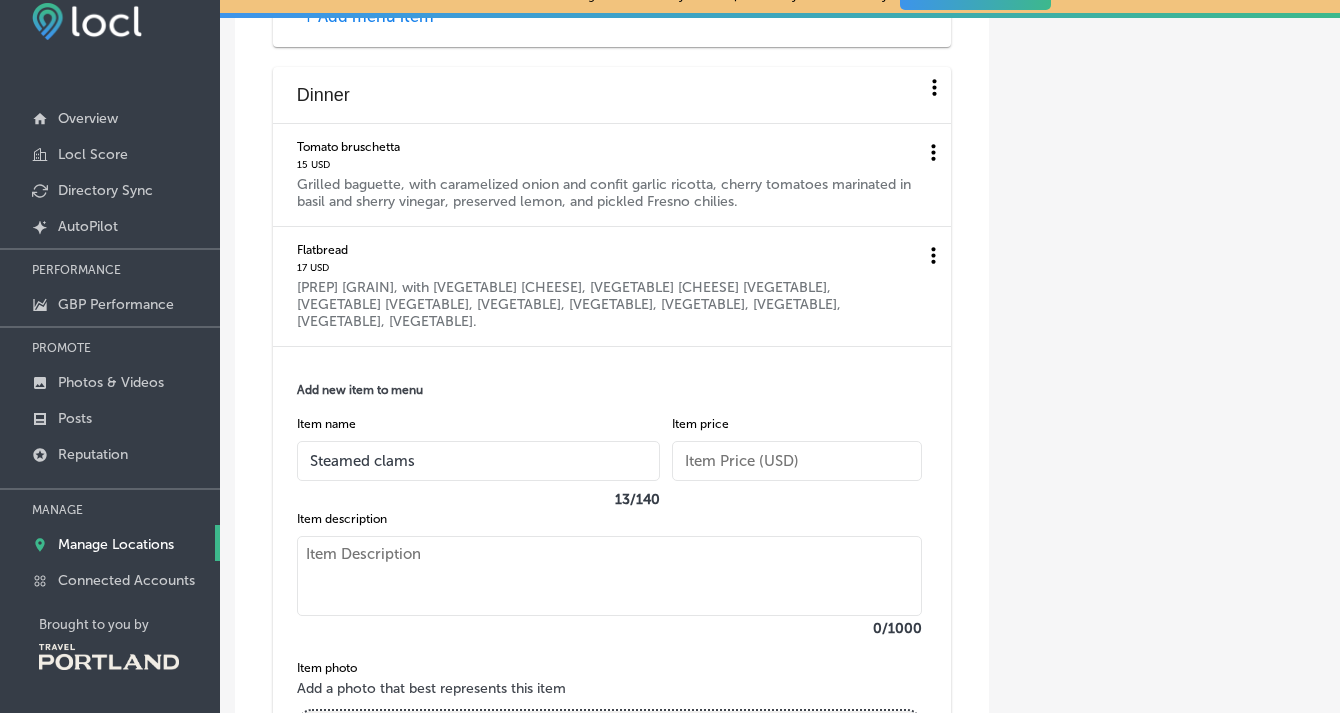 type on "Steamed clams" 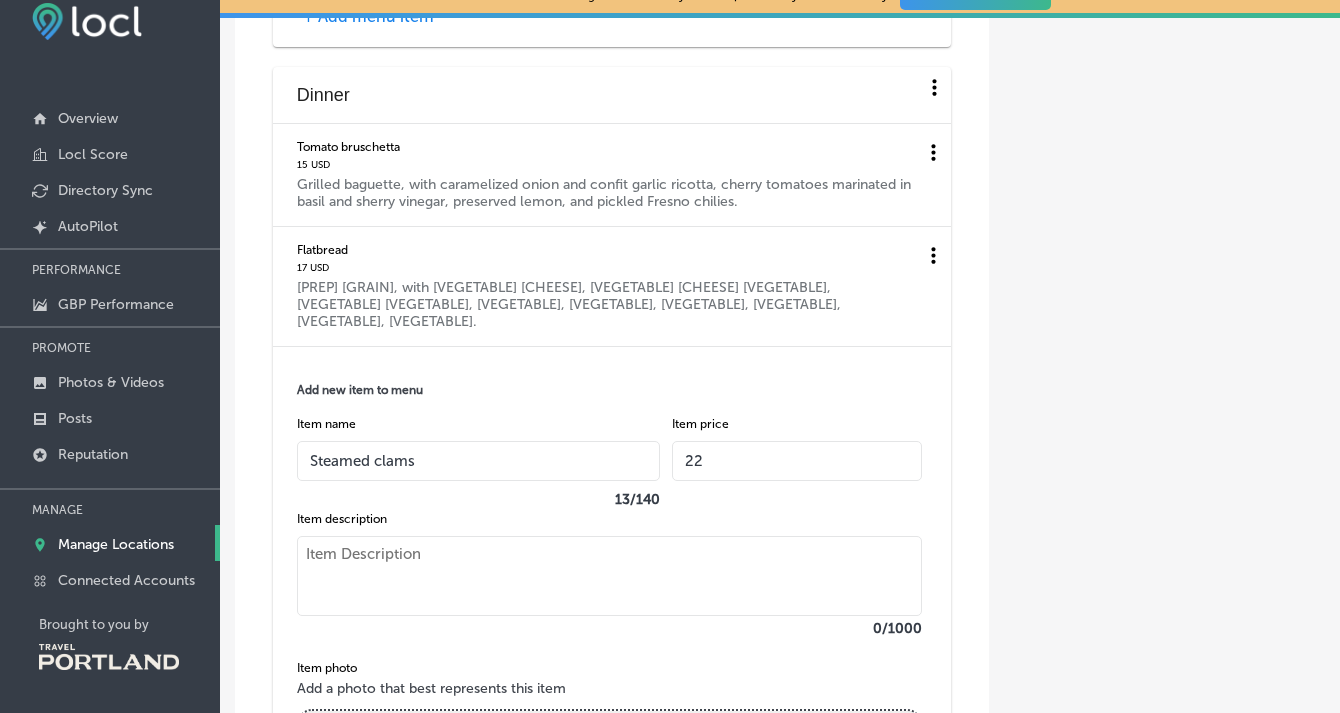 type on "22" 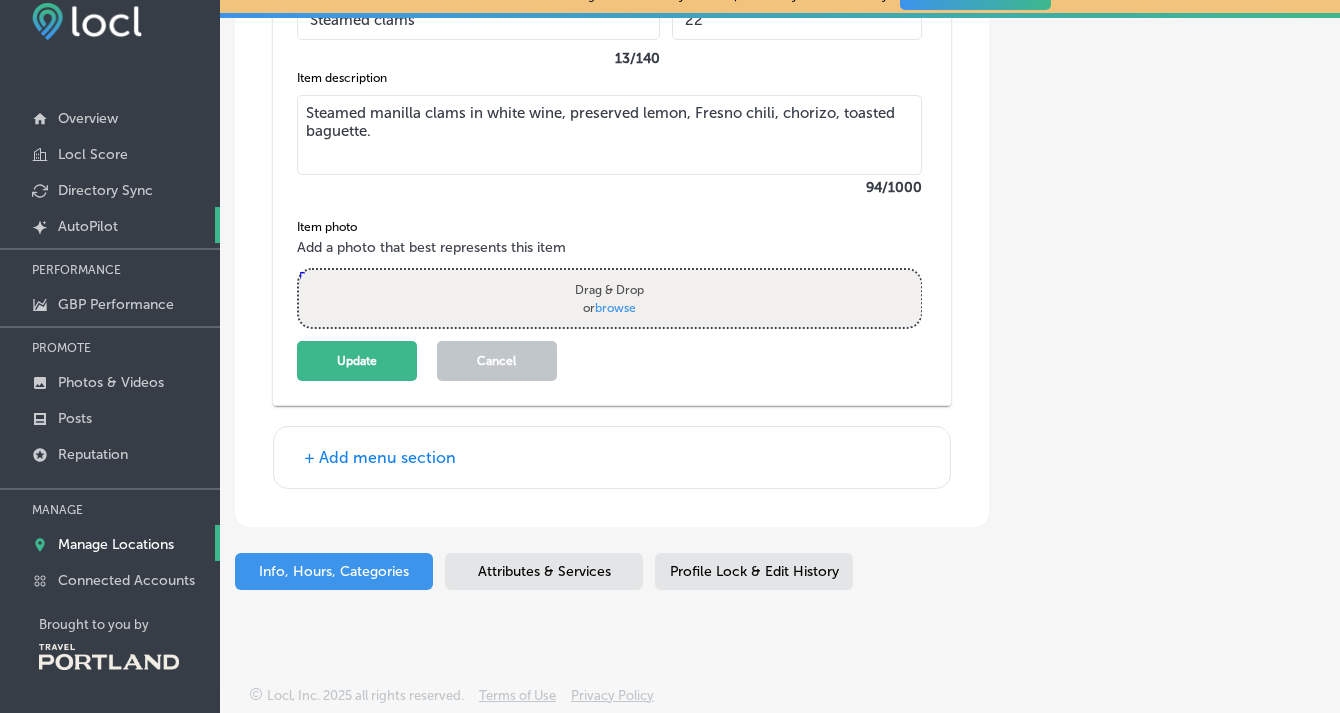 scroll, scrollTop: 9656, scrollLeft: 0, axis: vertical 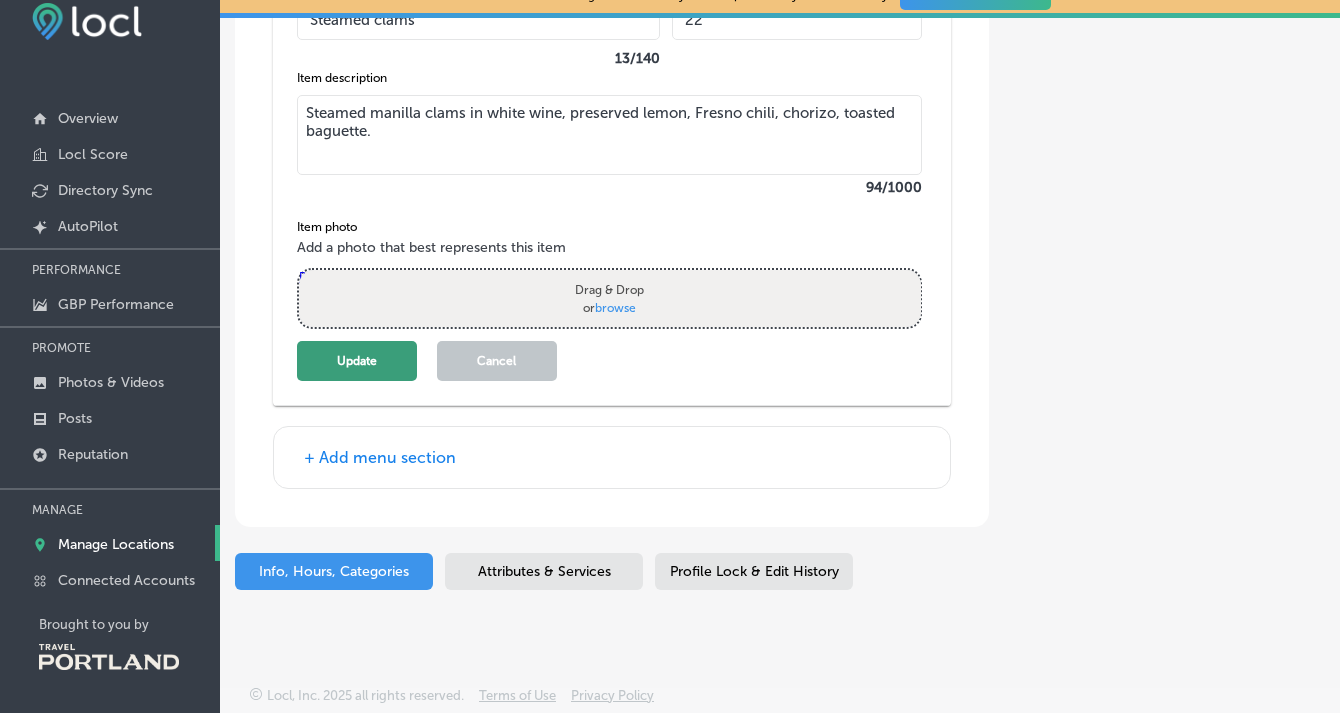 type on "Steamed manilla clams in white wine, preserved lemon, Fresno chili, chorizo, toasted baguette." 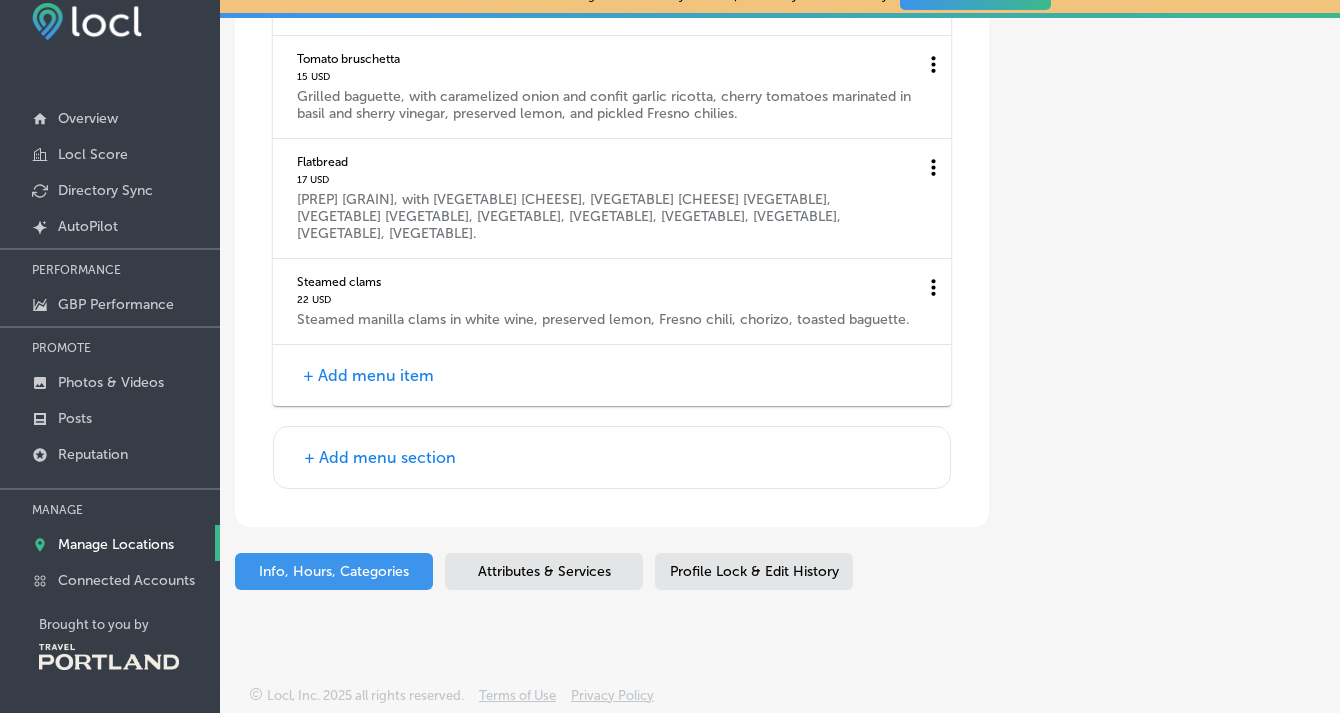 scroll, scrollTop: 9300, scrollLeft: 0, axis: vertical 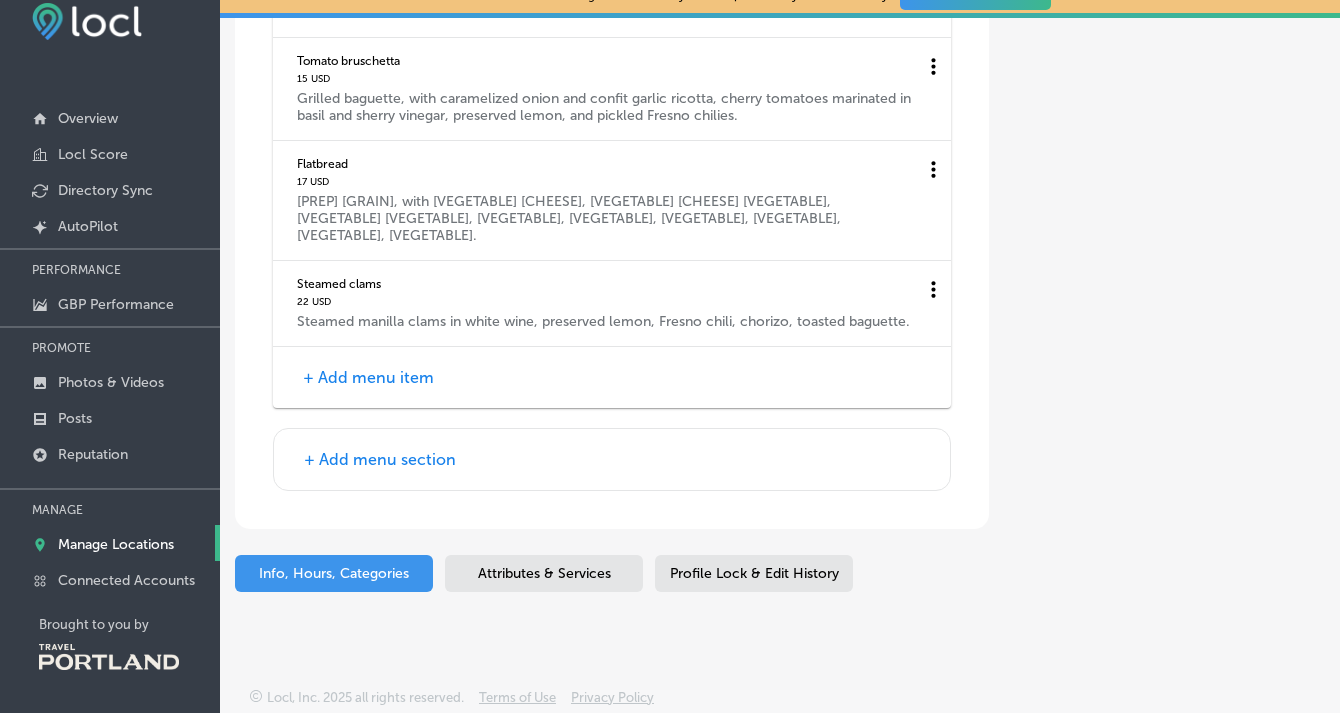 click on "+ Add menu item" at bounding box center (368, 377) 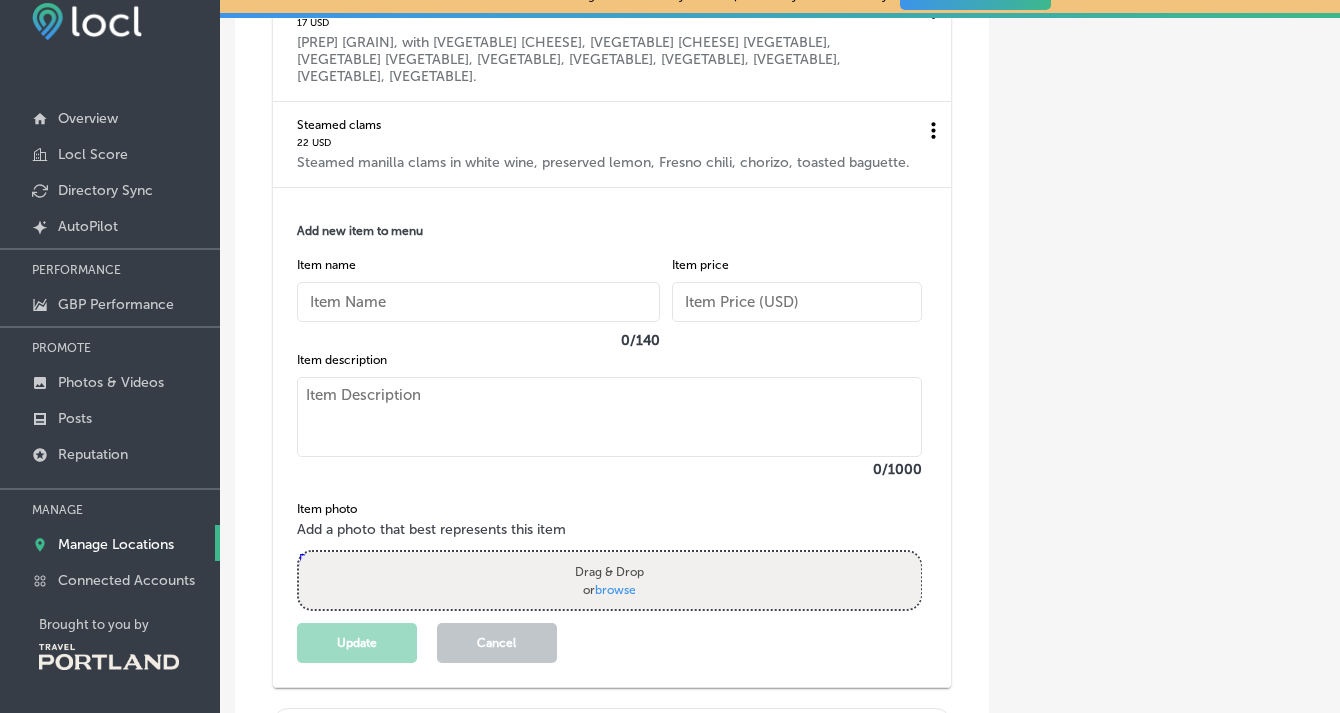 scroll, scrollTop: 9471, scrollLeft: 0, axis: vertical 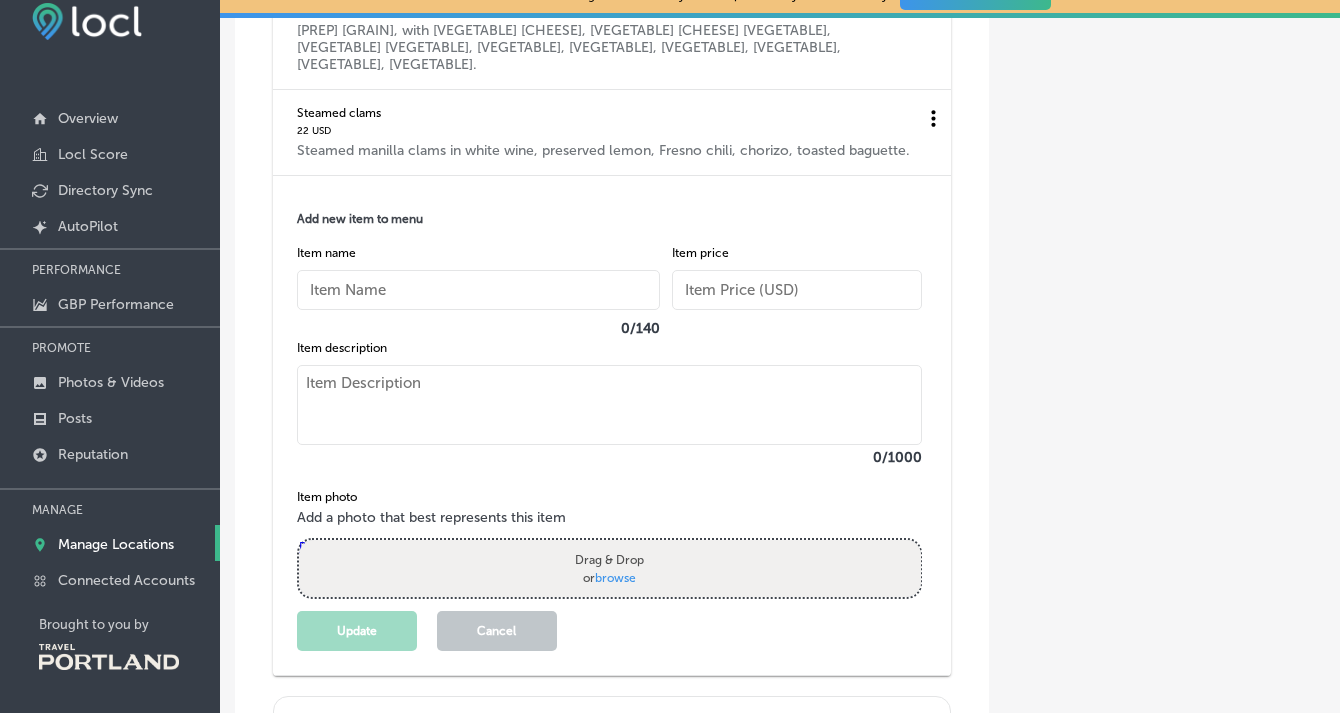 click at bounding box center [478, 290] 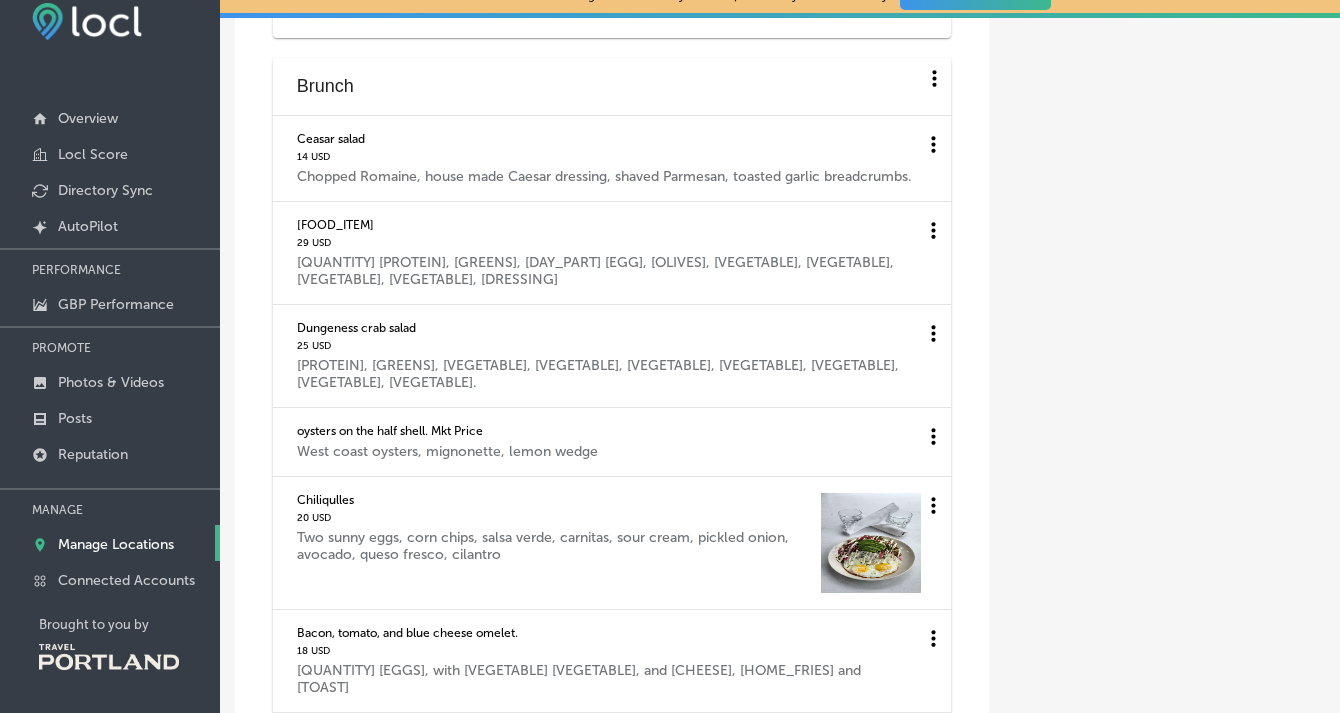 scroll, scrollTop: 6221, scrollLeft: 0, axis: vertical 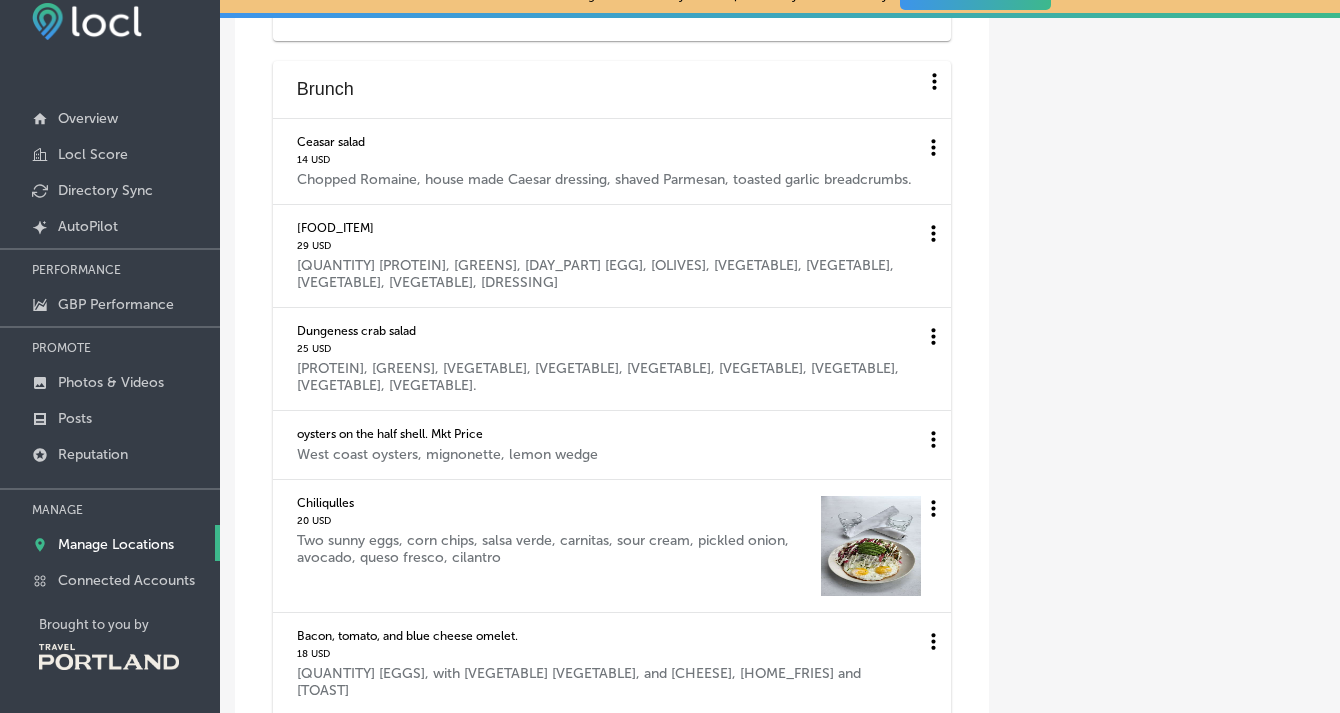 click 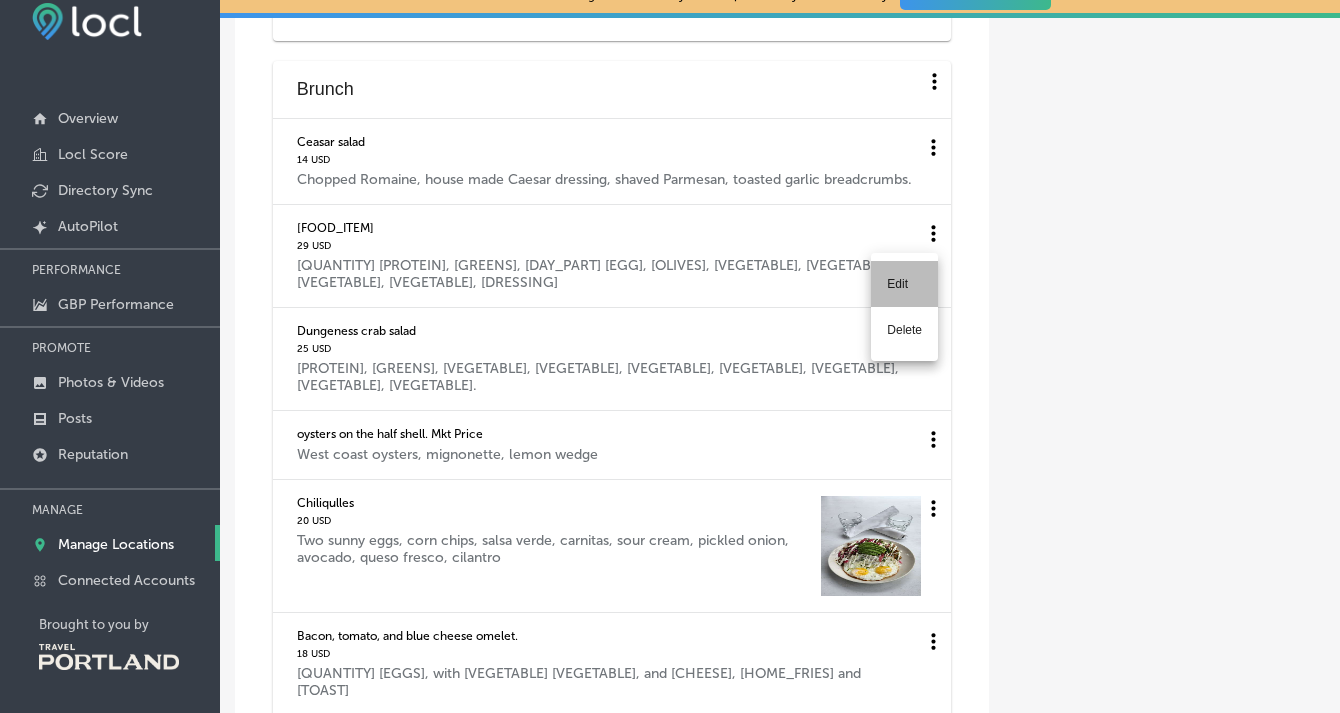 click on "Edit" at bounding box center [904, 284] 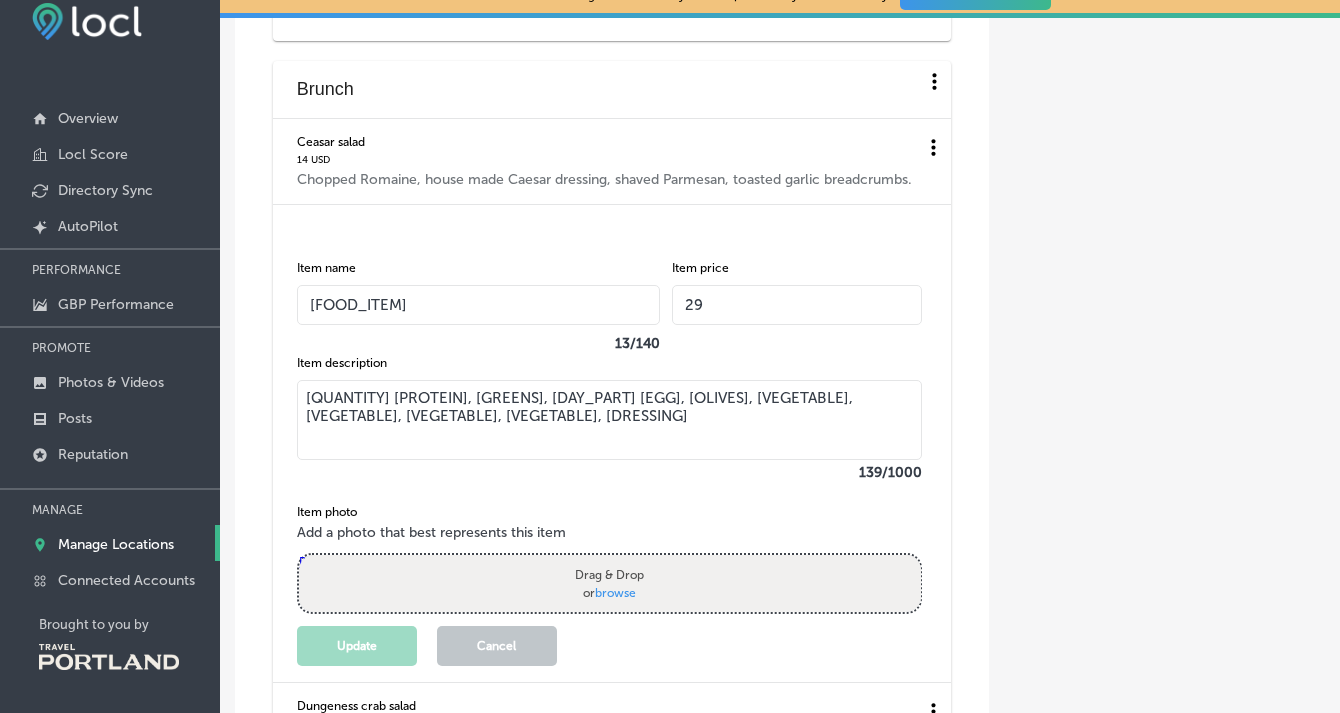 drag, startPoint x: 306, startPoint y: 459, endPoint x: 718, endPoint y: 504, distance: 414.45023 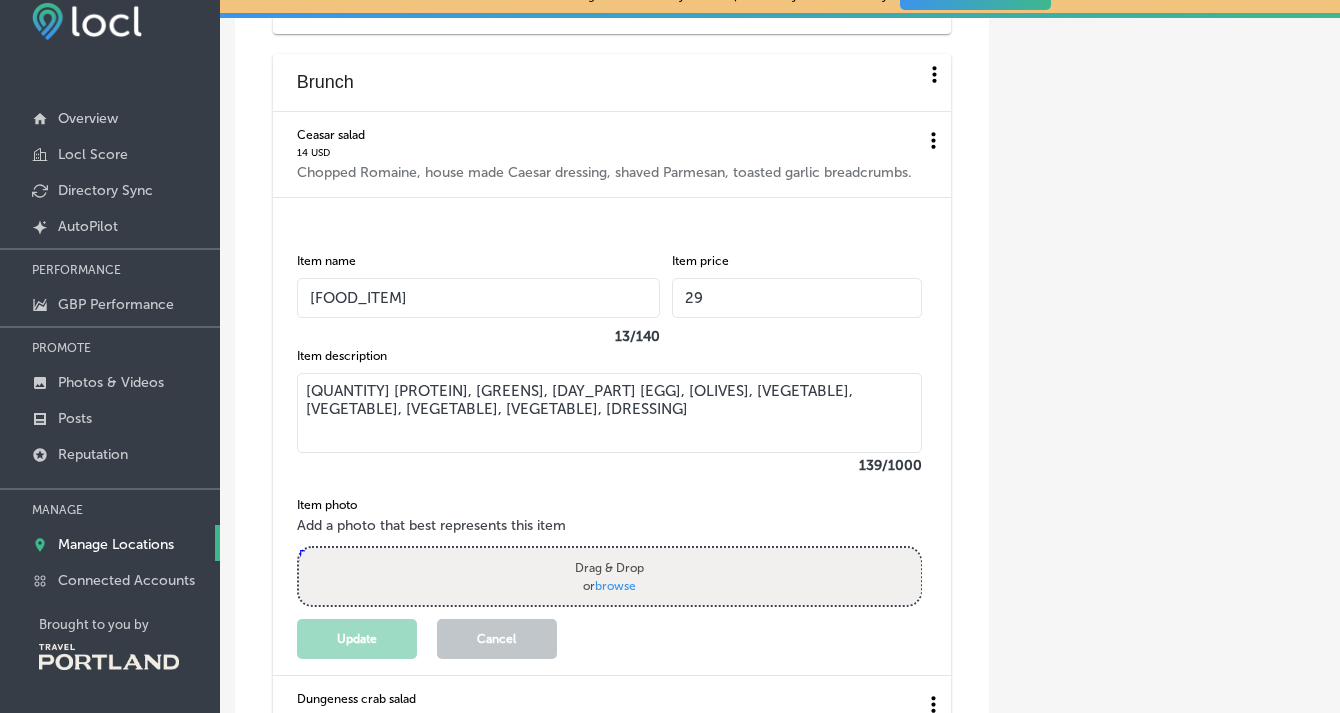 click on "[QUANTITY] [PROTEIN], [GREENS], [DAY_PART] [EGG], [OLIVES], [VEGETABLE], [VEGETABLE], [VEGETABLE], [VEGETABLE], [DRESSING]" at bounding box center [610, 413] 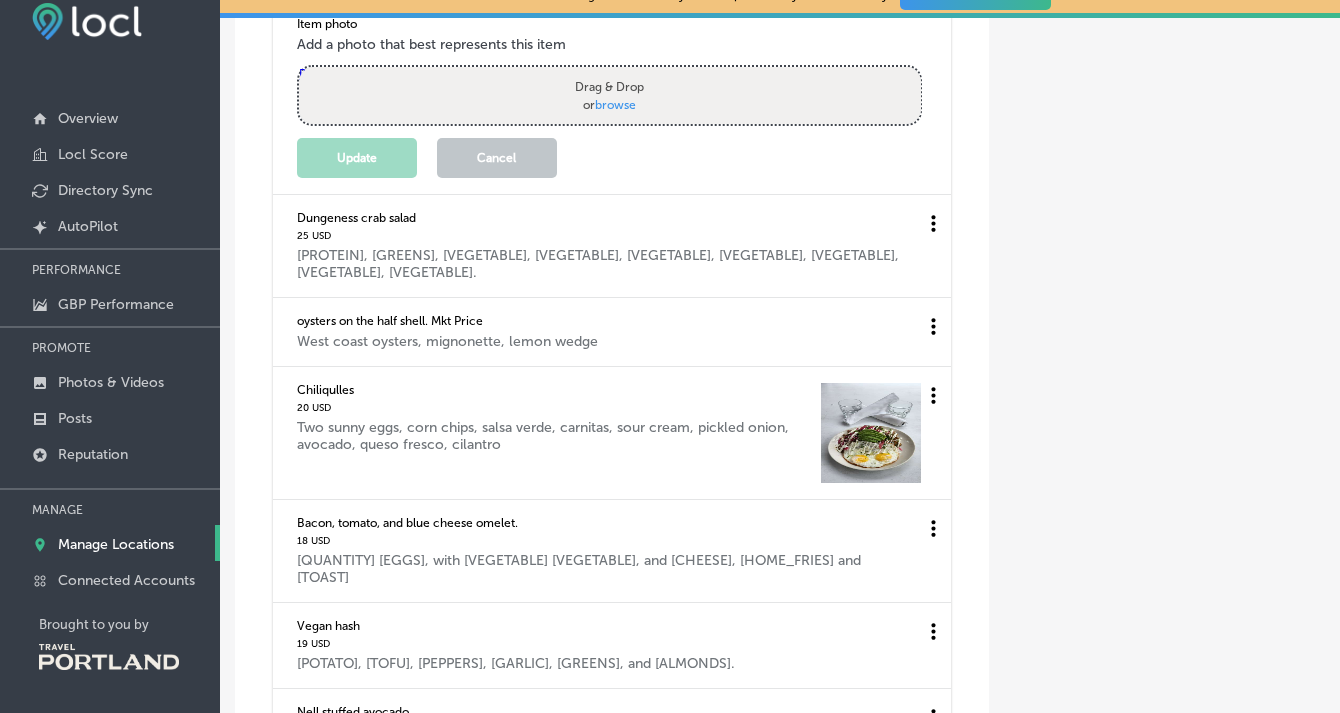 scroll, scrollTop: 6715, scrollLeft: 0, axis: vertical 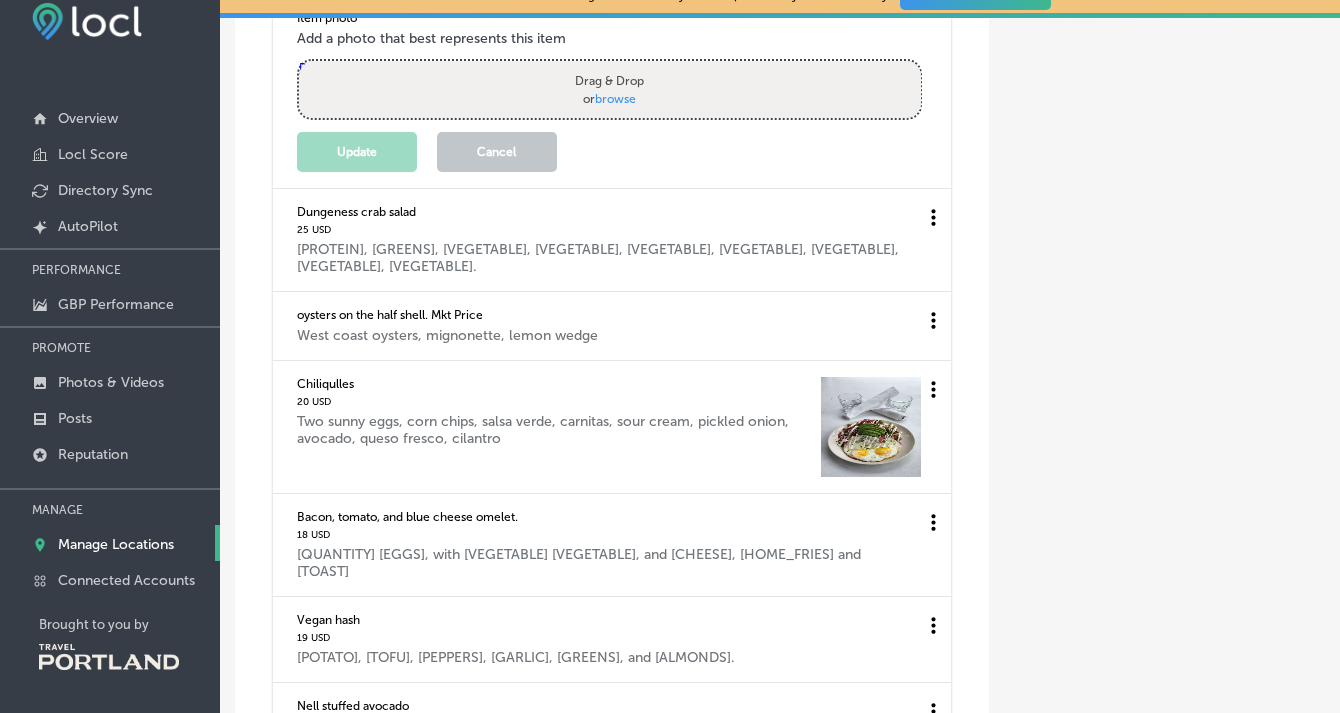 click on "Cancel" at bounding box center (497, 152) 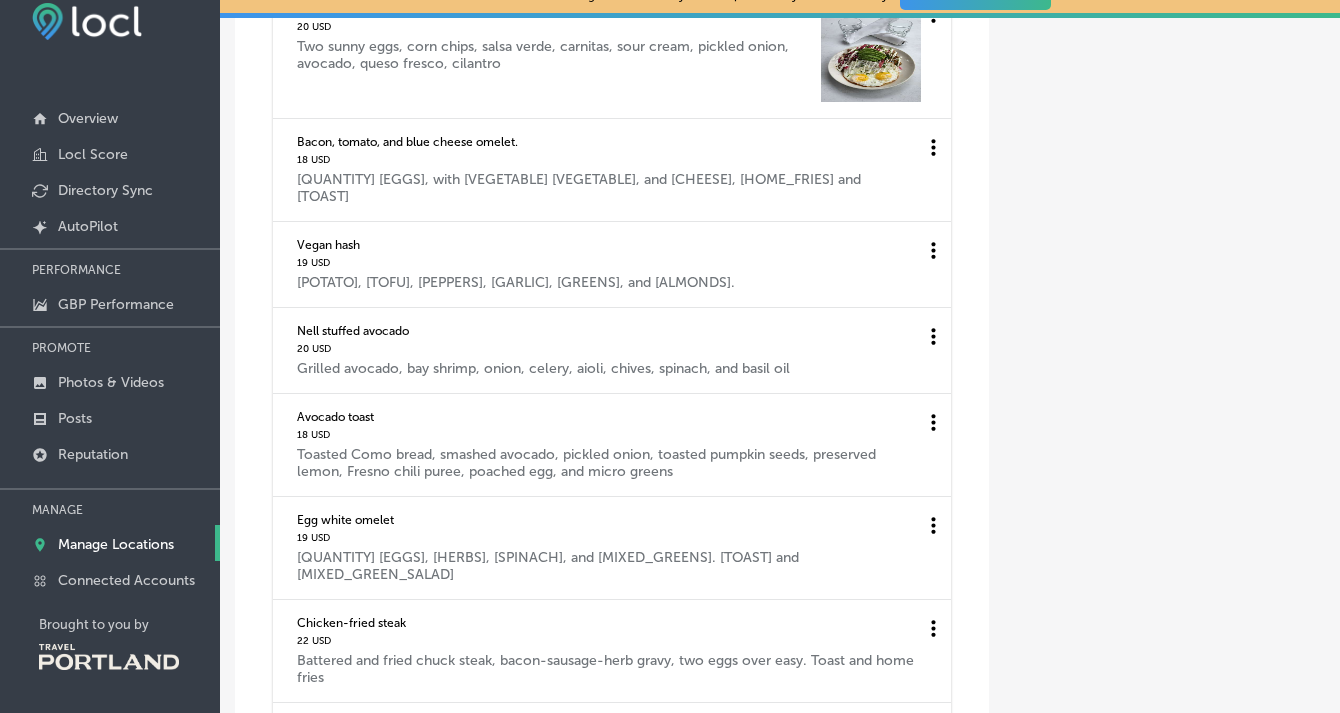 scroll, scrollTop: 6761, scrollLeft: 0, axis: vertical 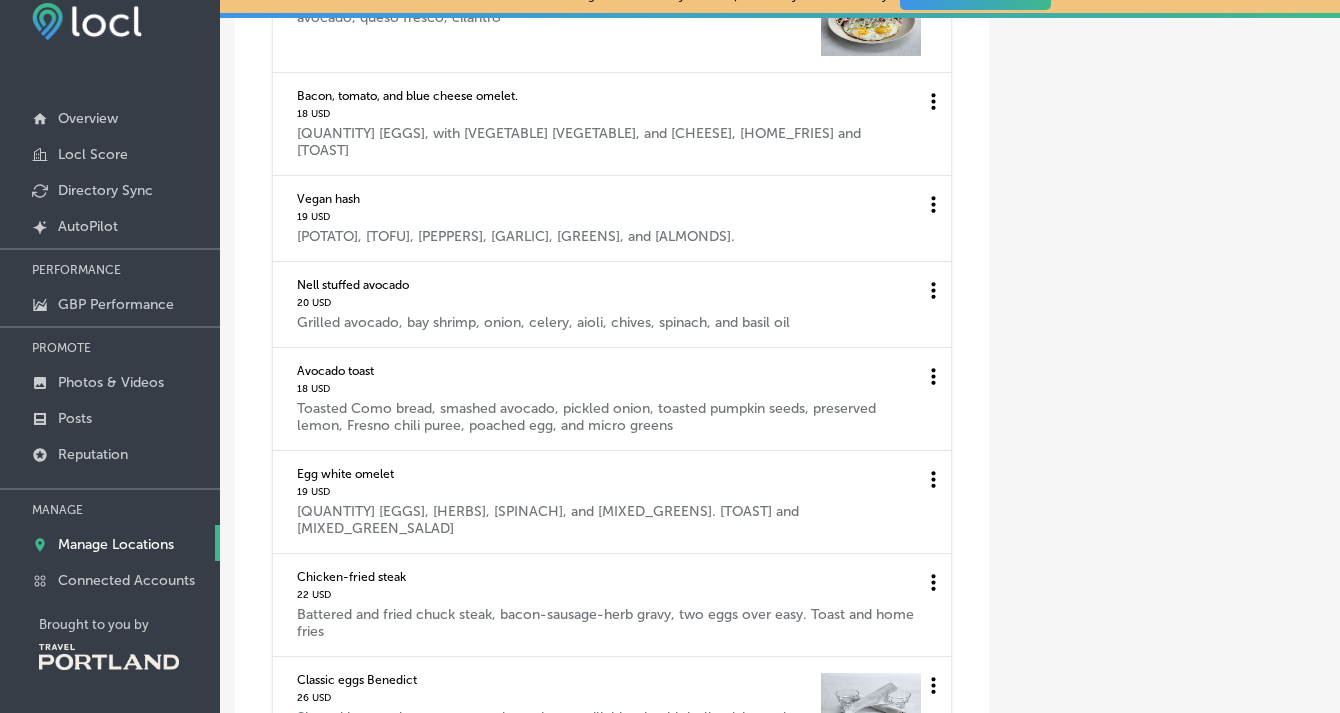 click on "Bacon, tomato, and blue cheese omelet. 18   USD Three egg omelet, with bacon tomatoes, and blue cheese, home fries and toast" at bounding box center [612, 124] 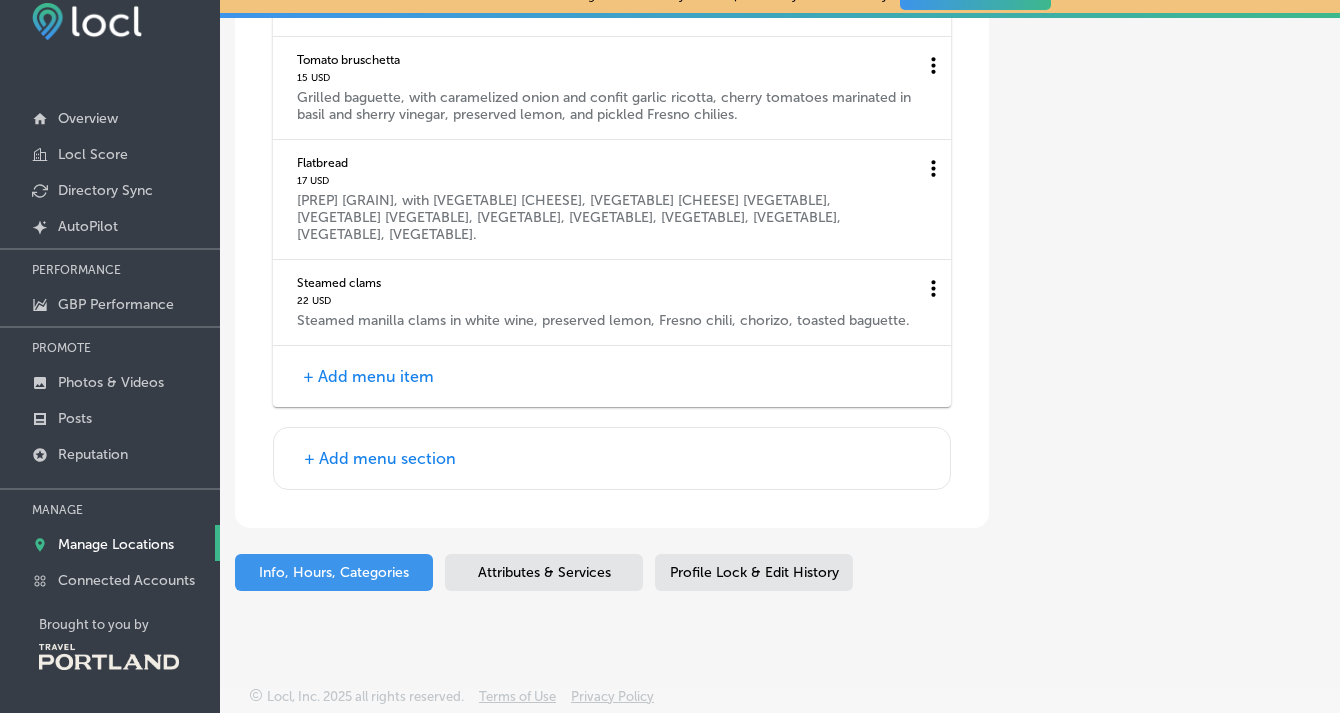 scroll, scrollTop: 9300, scrollLeft: 0, axis: vertical 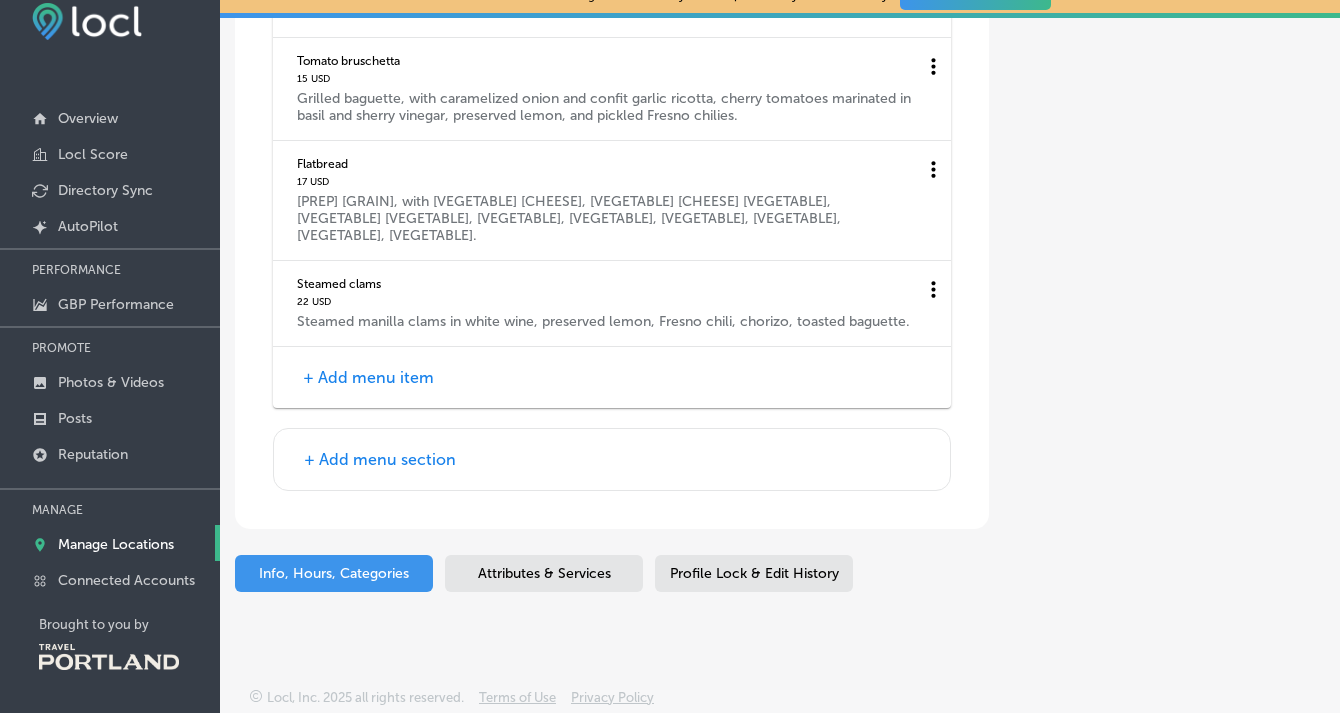 click on "+ Add menu item" at bounding box center (368, 377) 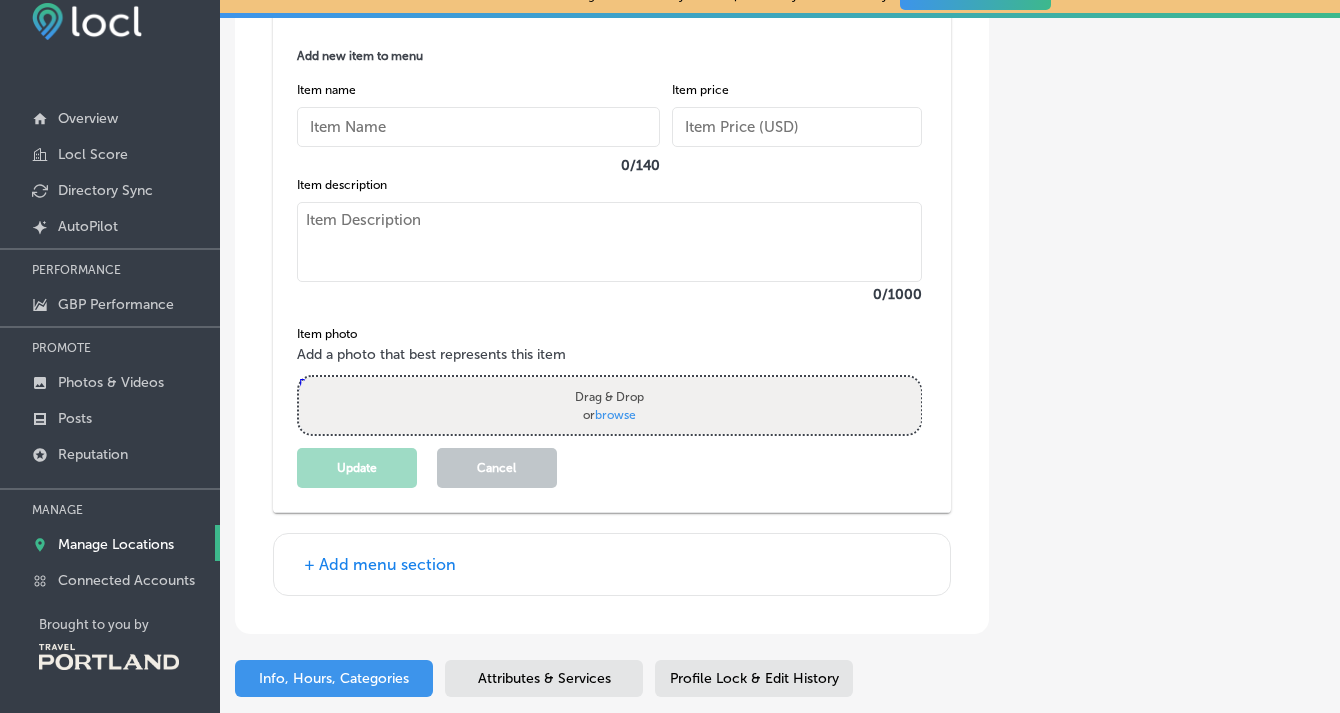 scroll, scrollTop: 9632, scrollLeft: 0, axis: vertical 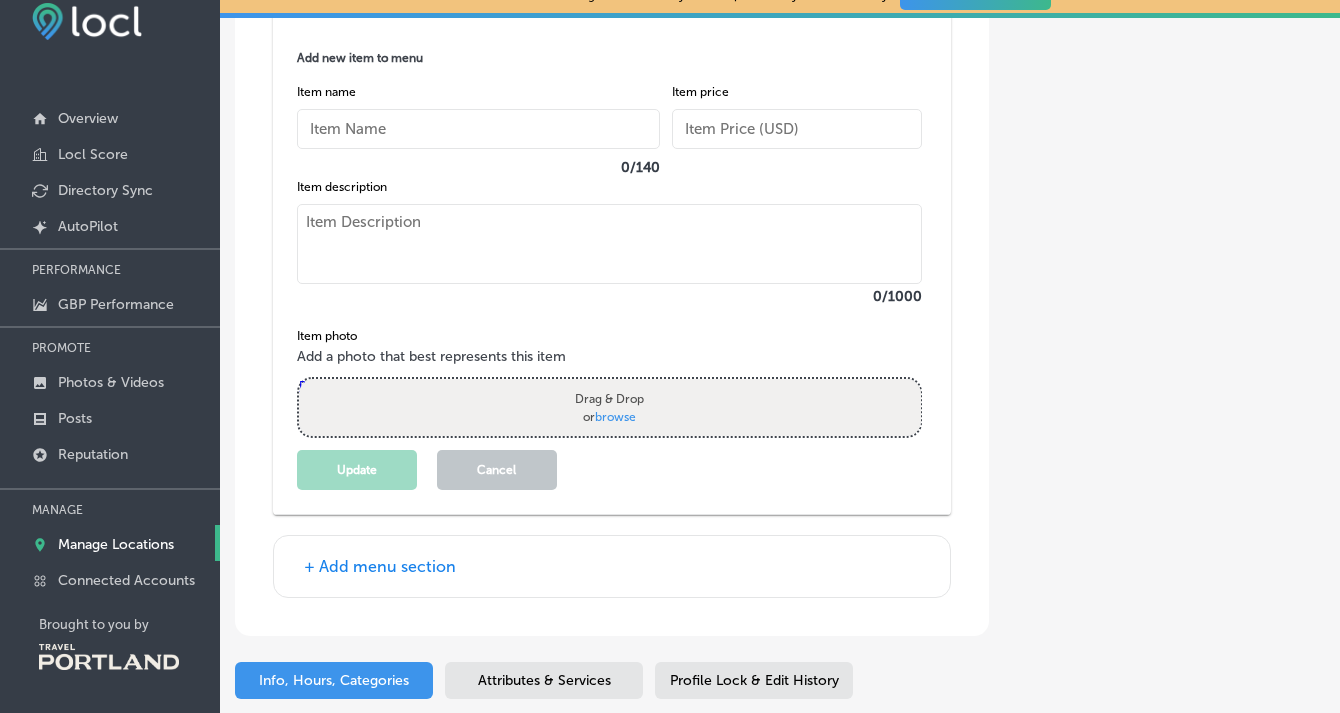 click at bounding box center (478, 129) 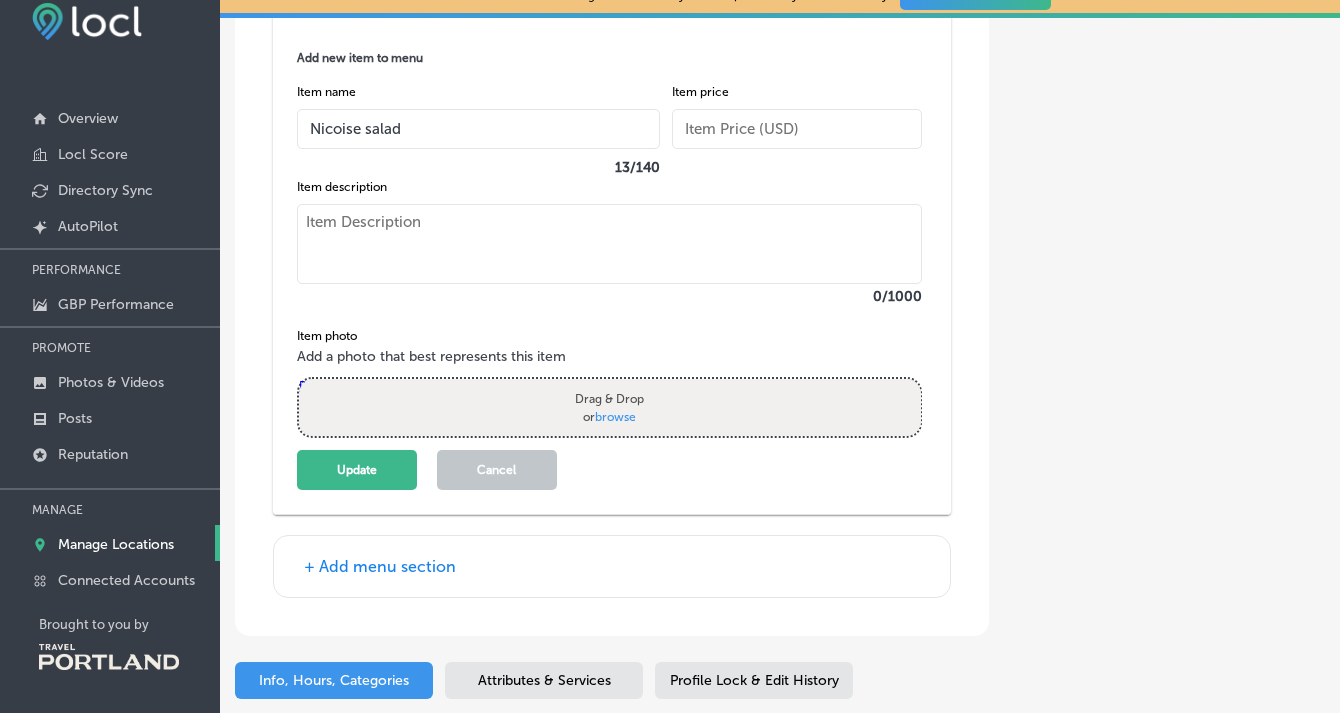 type on "Nicoise salad" 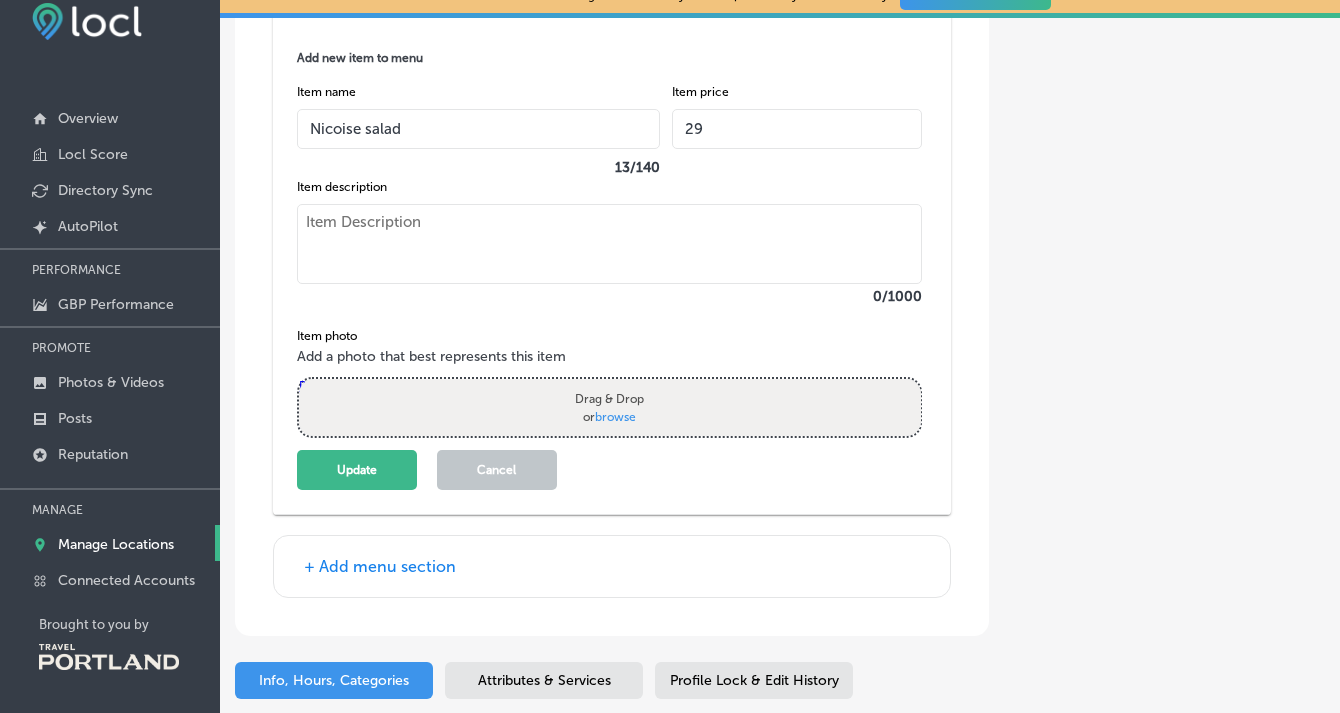 type on "29" 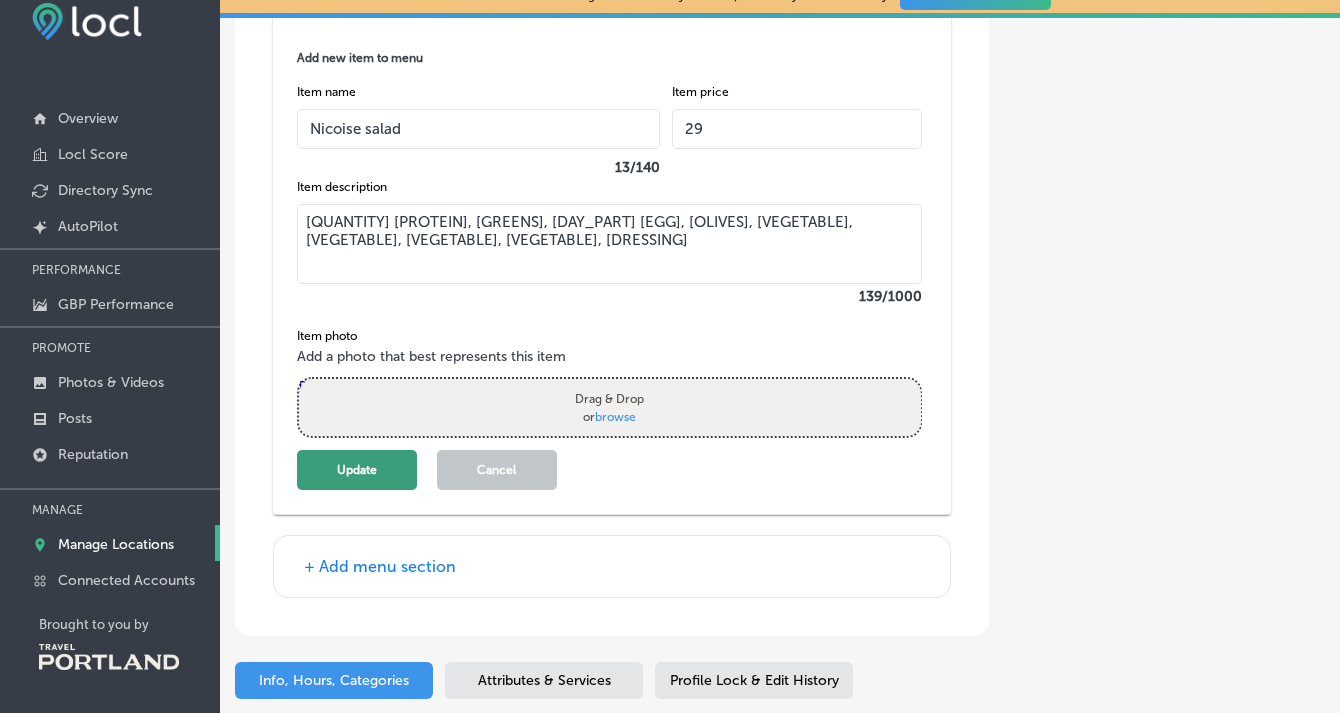 type on "[QUANTITY] [PROTEIN], [GREENS], [DAY_PART] [EGG], [OLIVES], [VEGETABLE], [VEGETABLE], [VEGETABLE], [VEGETABLE], [DRESSING]" 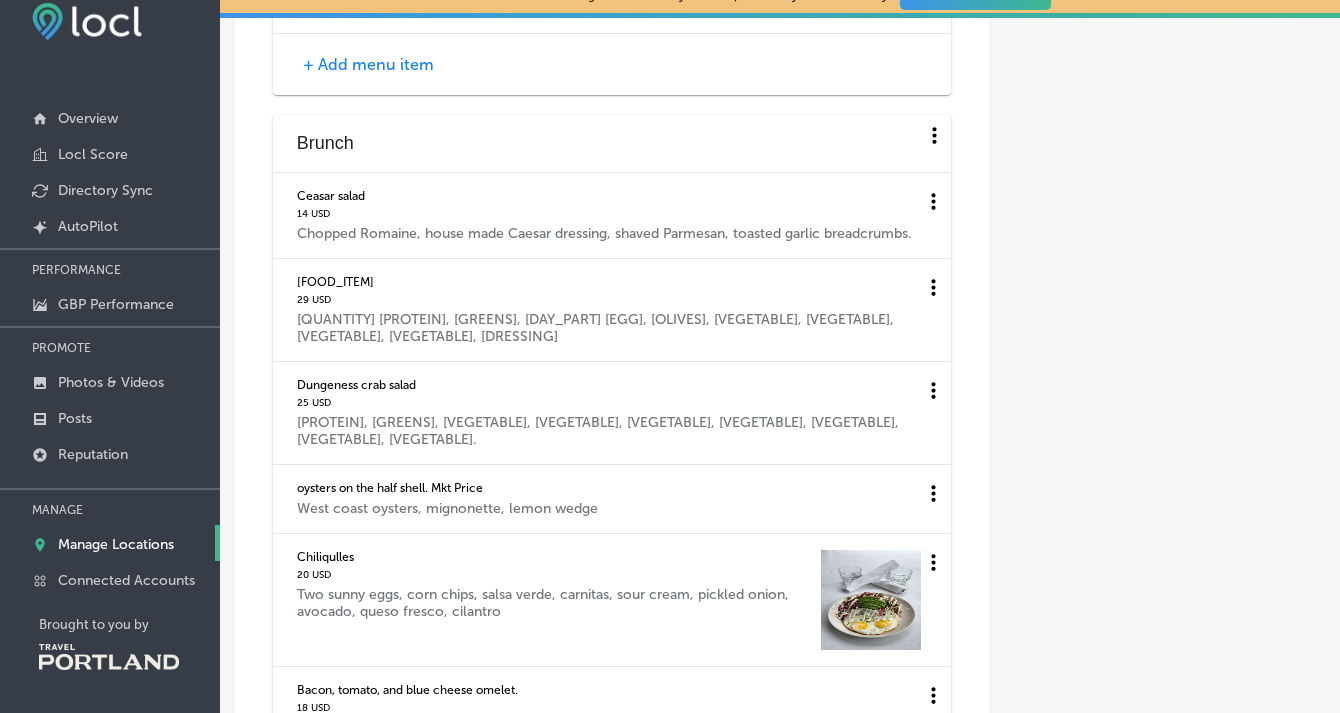 scroll, scrollTop: 6131, scrollLeft: 0, axis: vertical 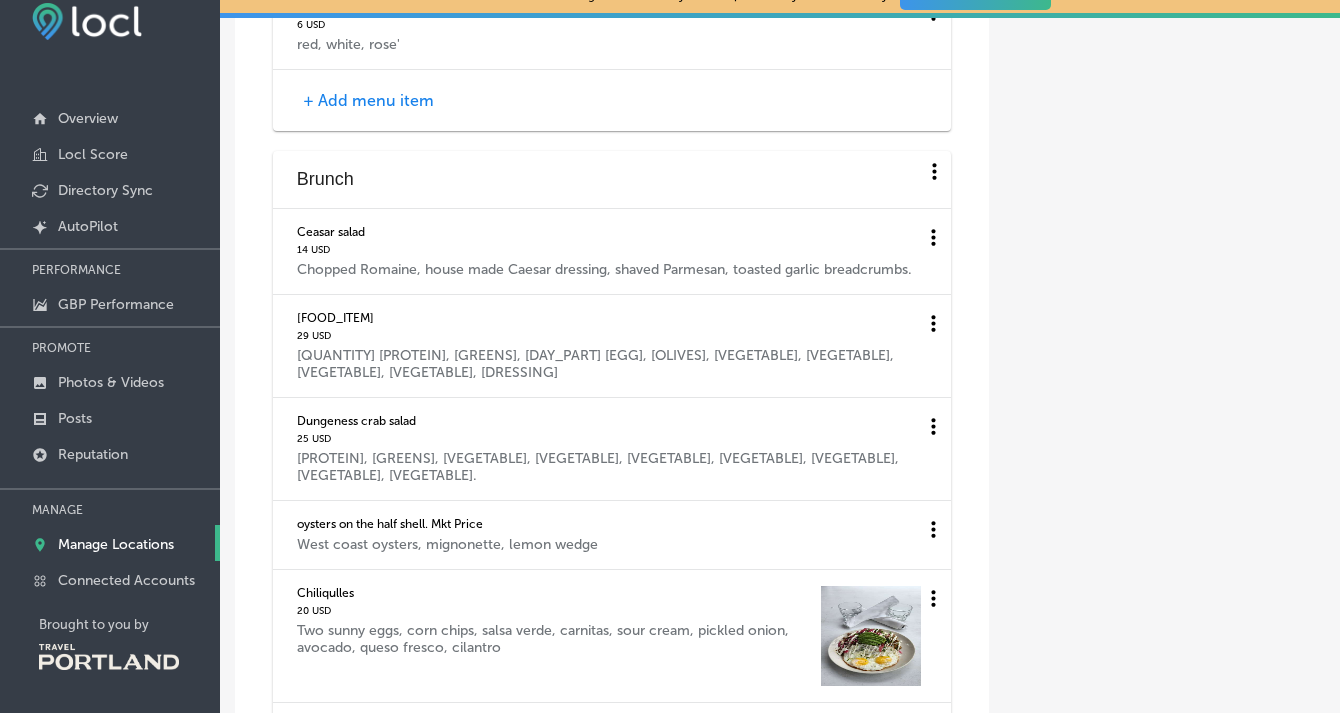 click 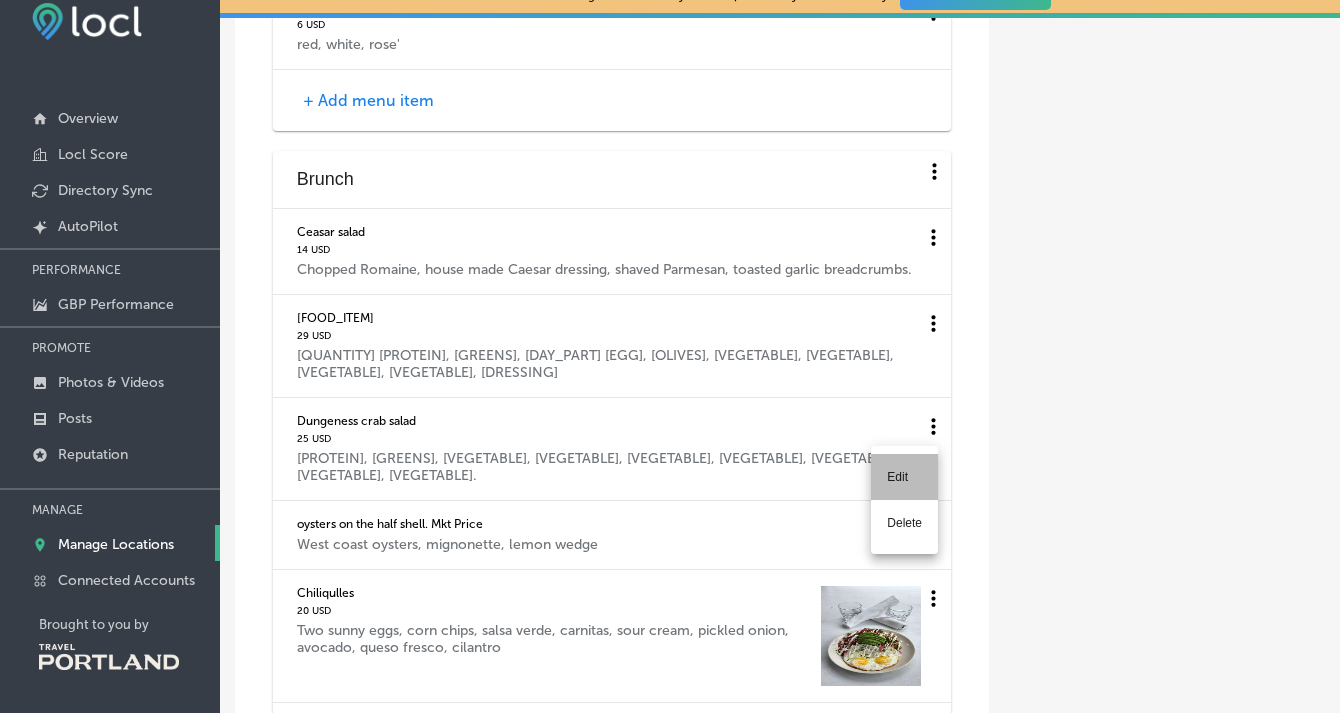 click on "Edit" at bounding box center [904, 477] 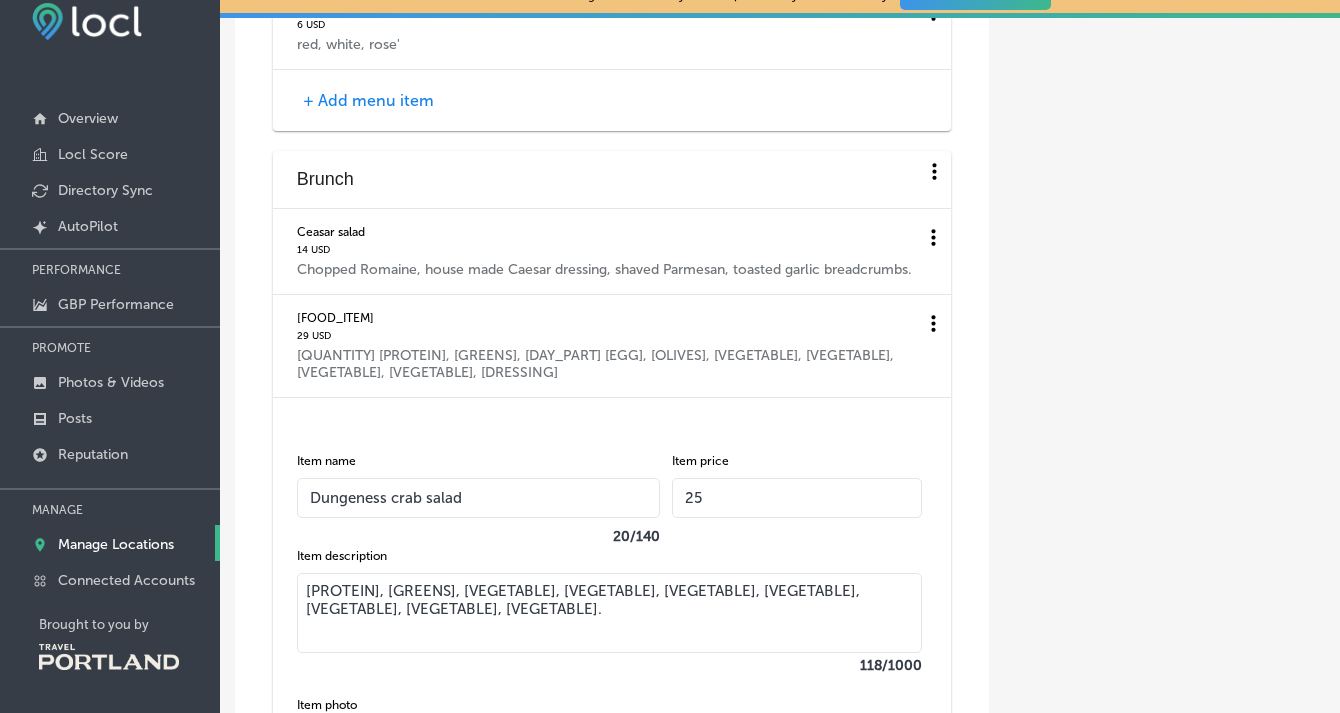 click 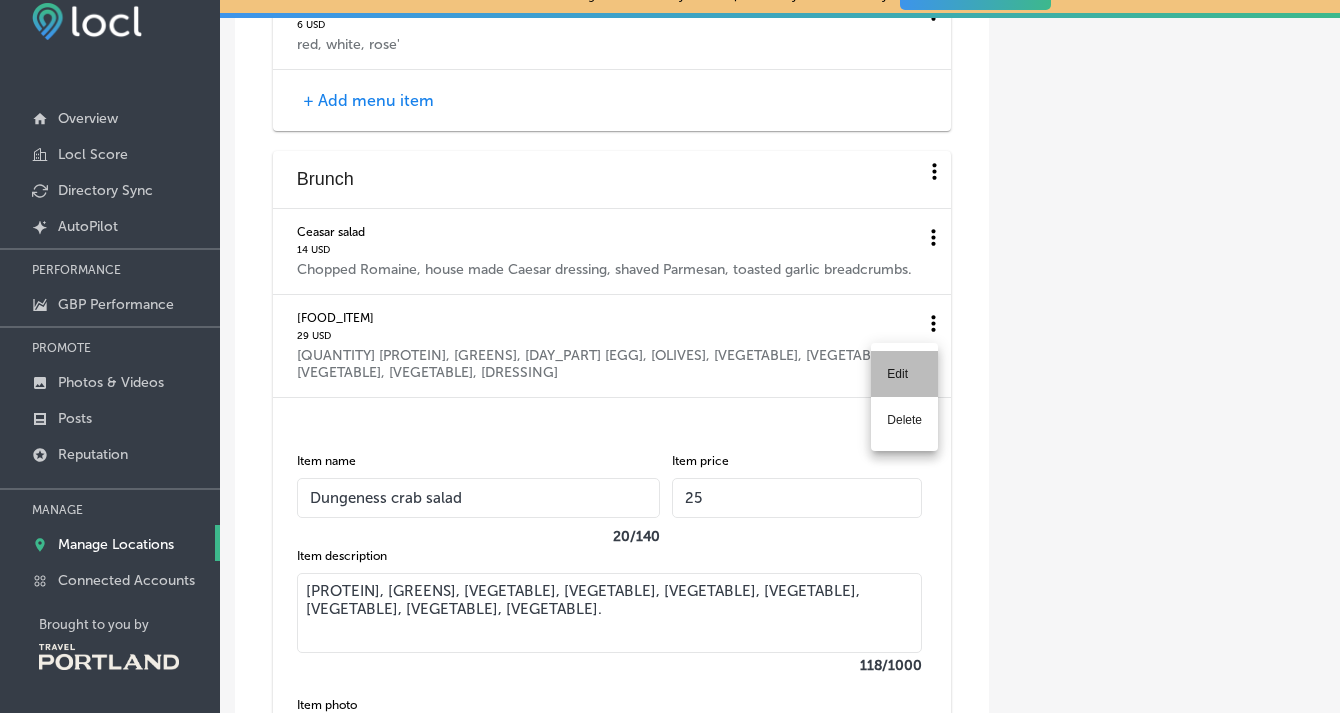 click on "Edit" at bounding box center (904, 374) 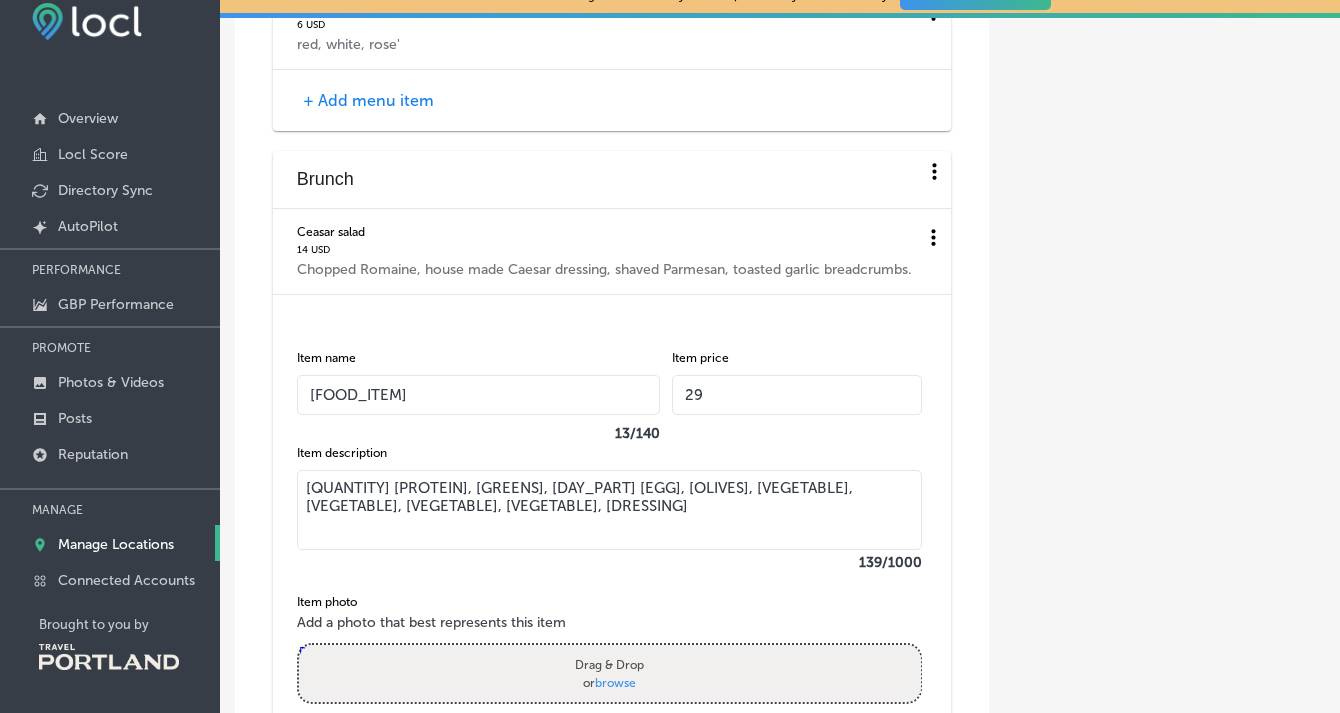 drag, startPoint x: 306, startPoint y: 550, endPoint x: 711, endPoint y: 592, distance: 407.17197 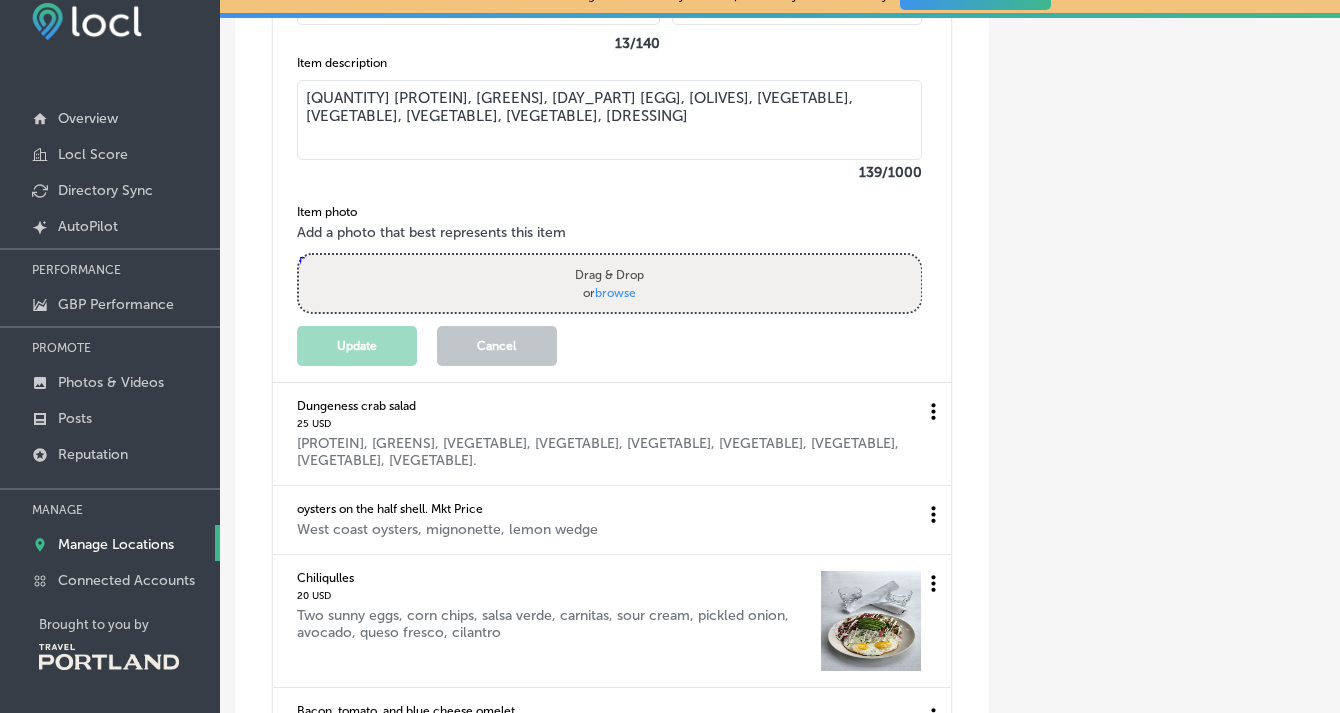 scroll, scrollTop: 6550, scrollLeft: 0, axis: vertical 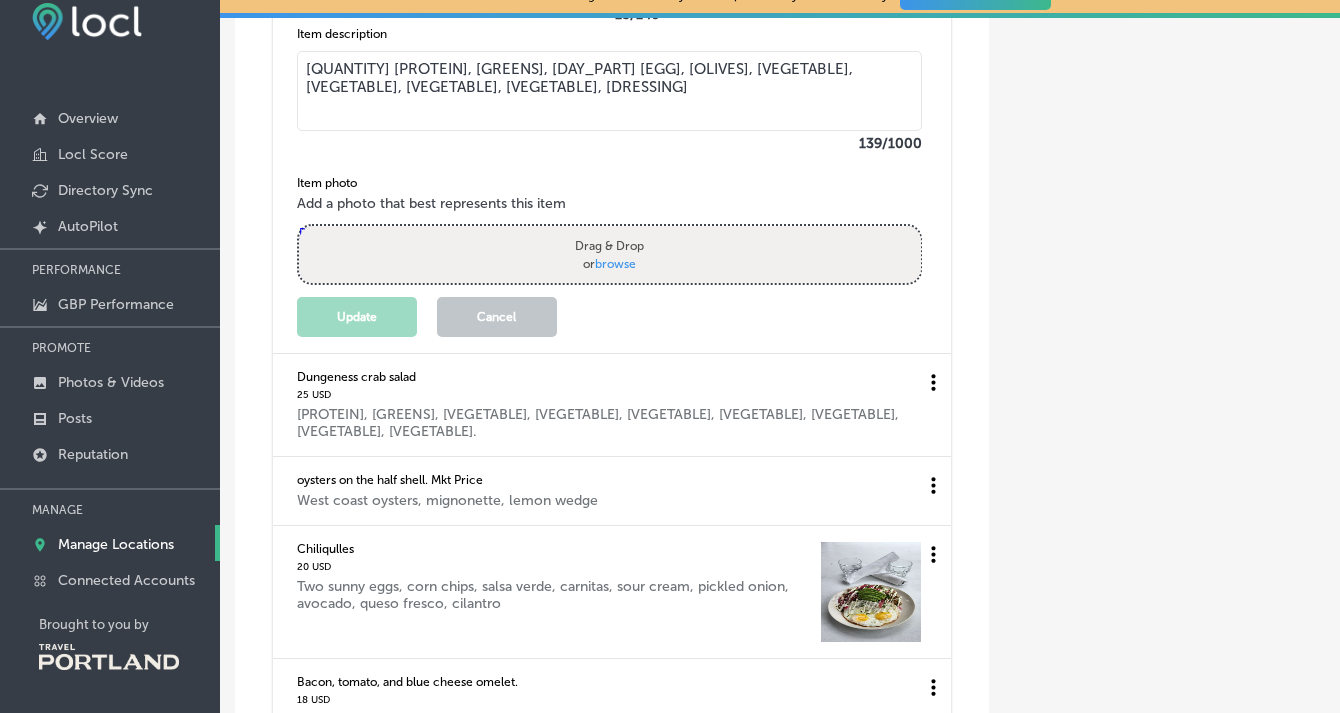click on "Cancel" at bounding box center [497, 317] 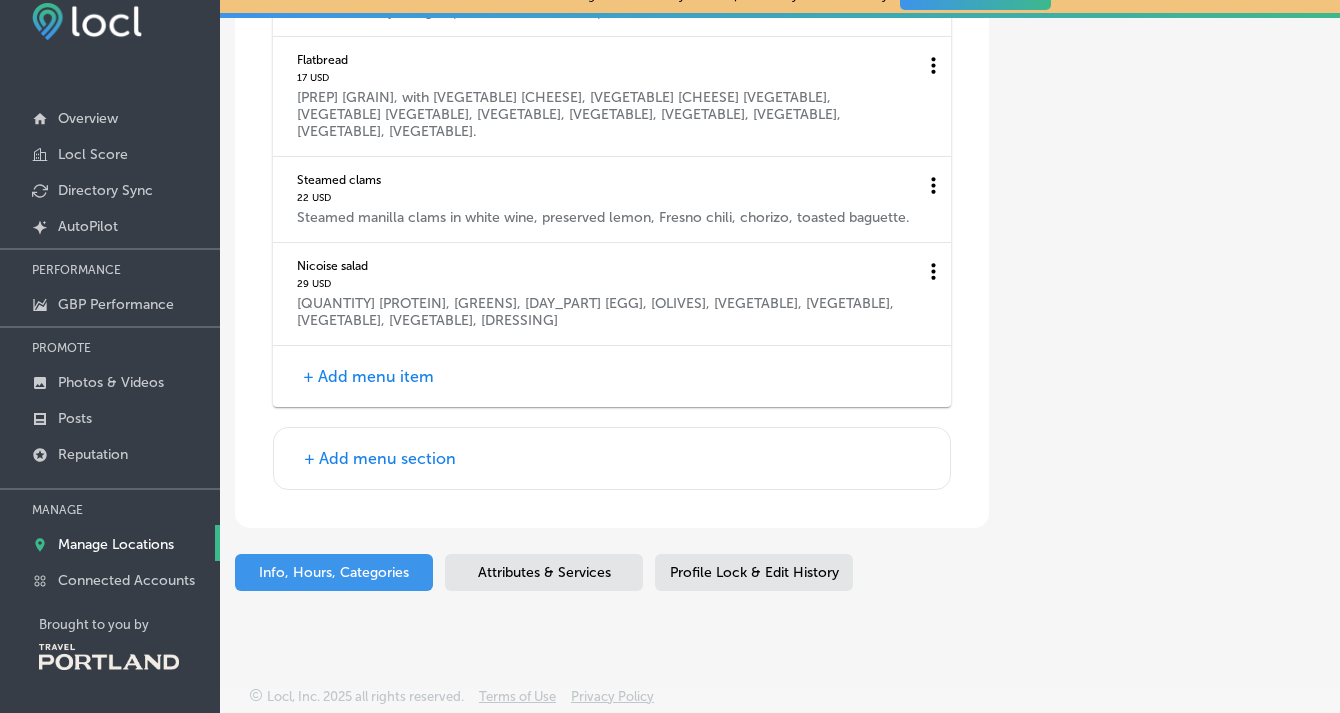 scroll, scrollTop: 9403, scrollLeft: 0, axis: vertical 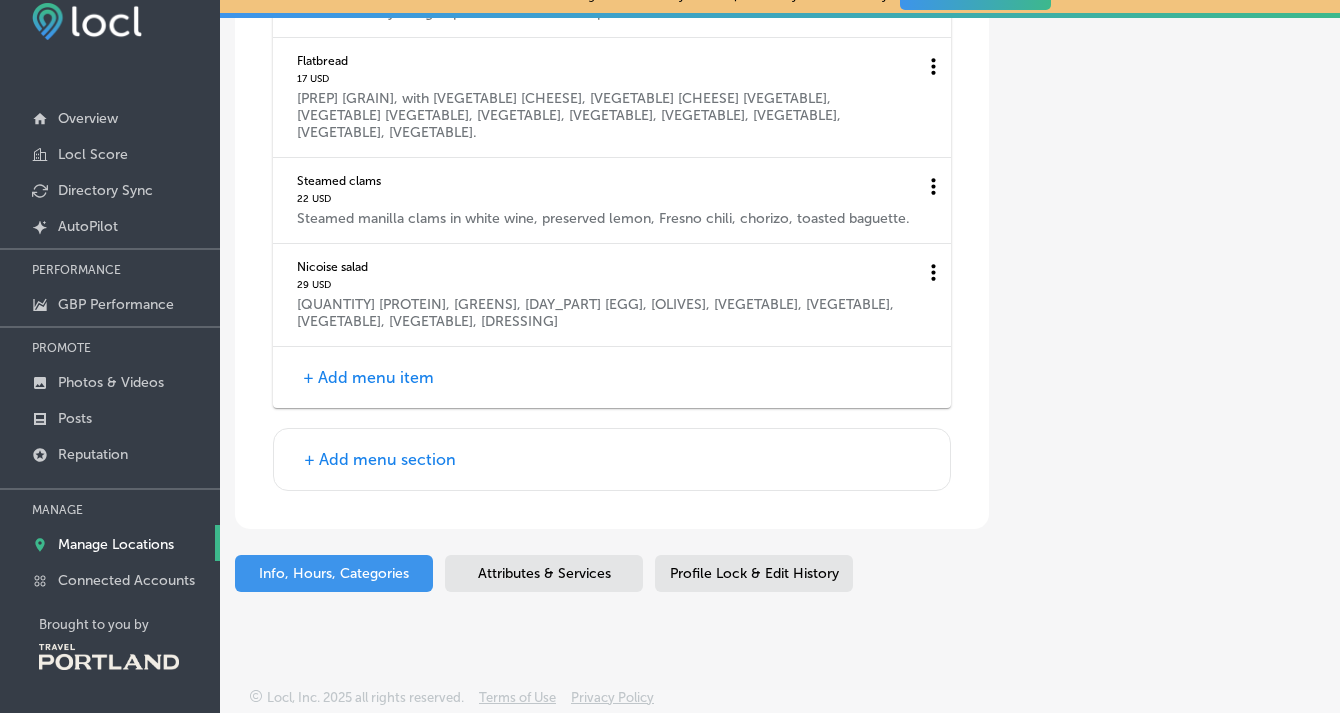 click on "+ Add menu item" at bounding box center (368, 377) 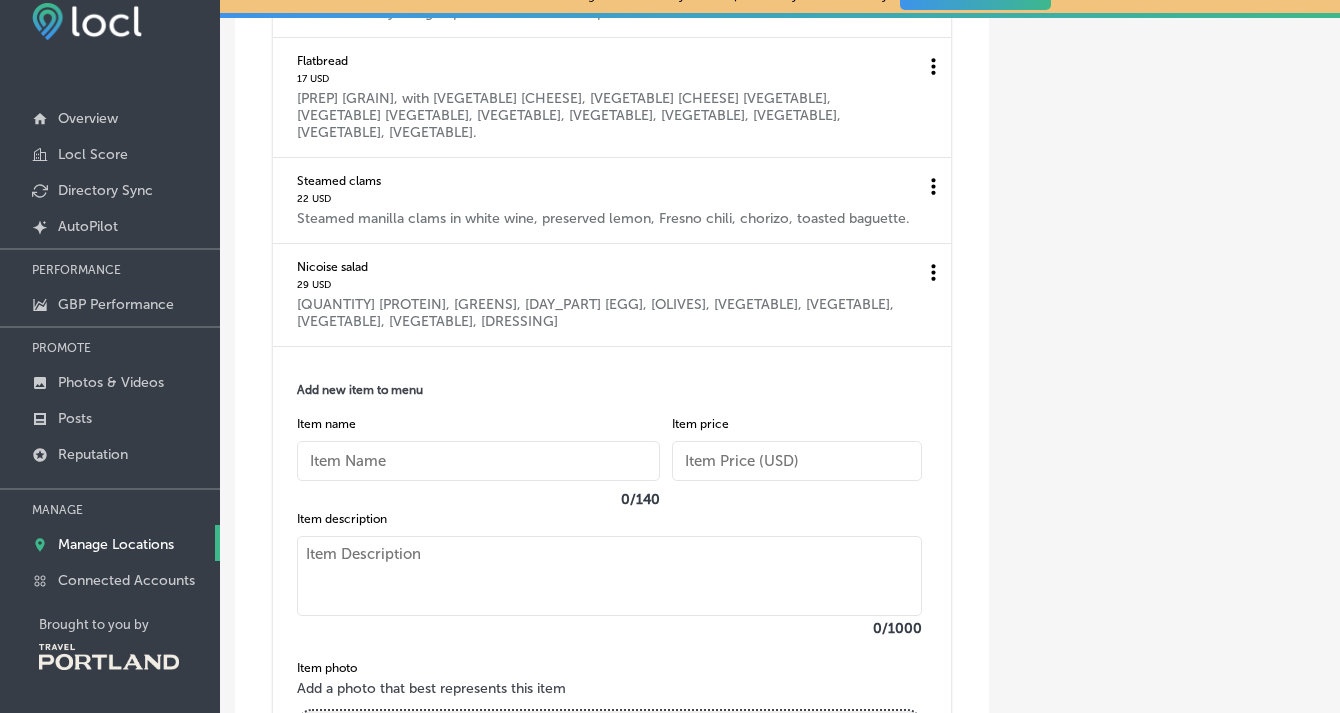 click at bounding box center (610, 576) 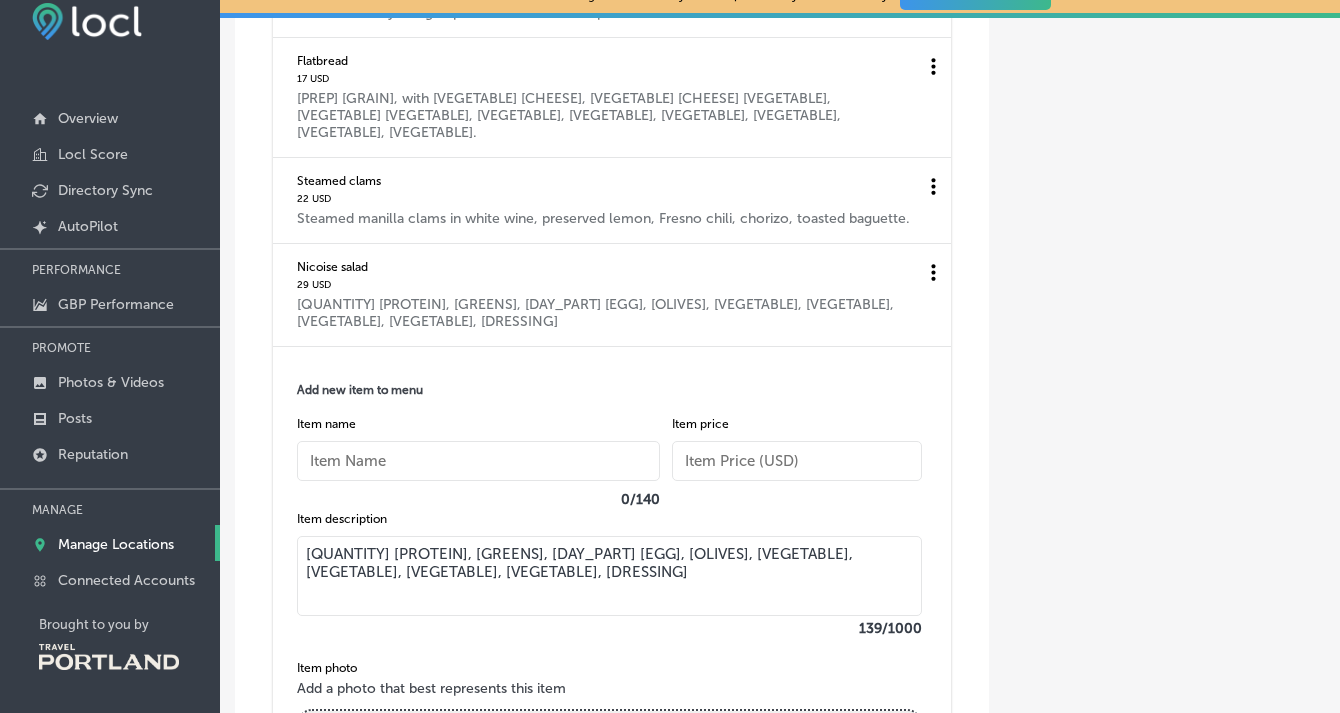 drag, startPoint x: 693, startPoint y: 573, endPoint x: 511, endPoint y: 405, distance: 247.68529 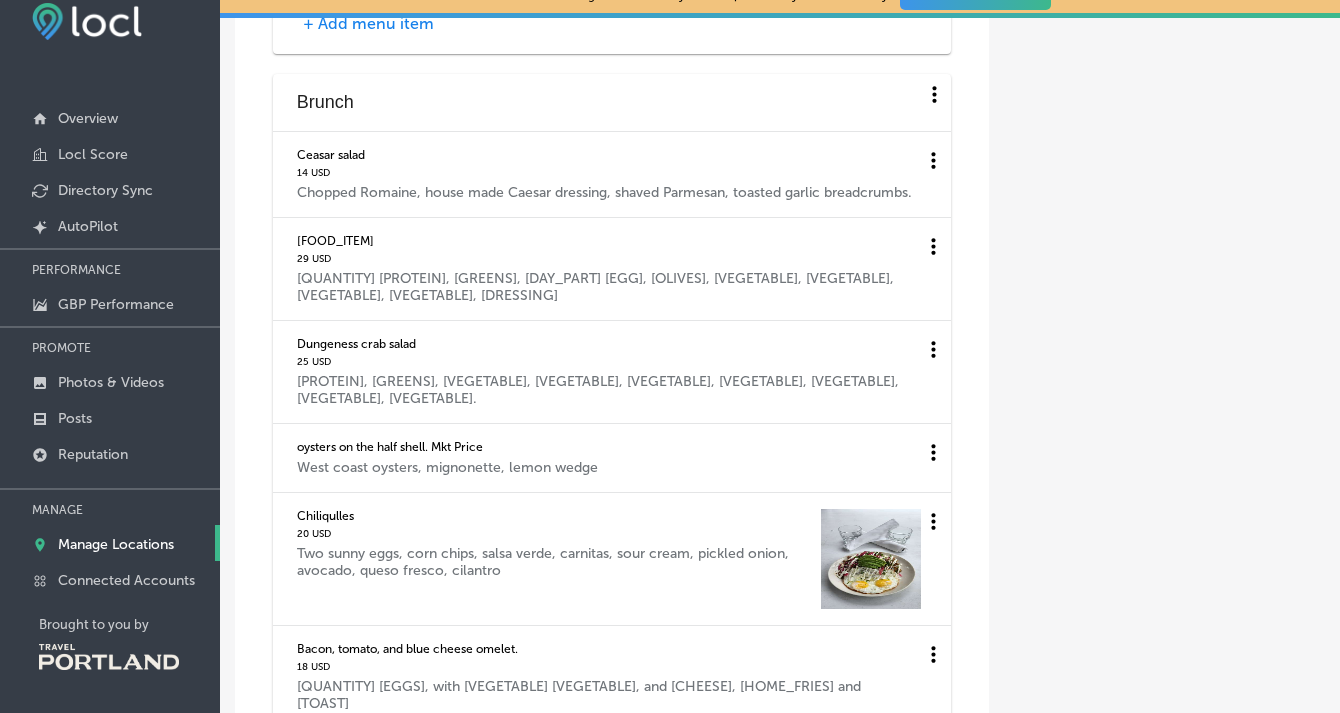 scroll, scrollTop: 6206, scrollLeft: 0, axis: vertical 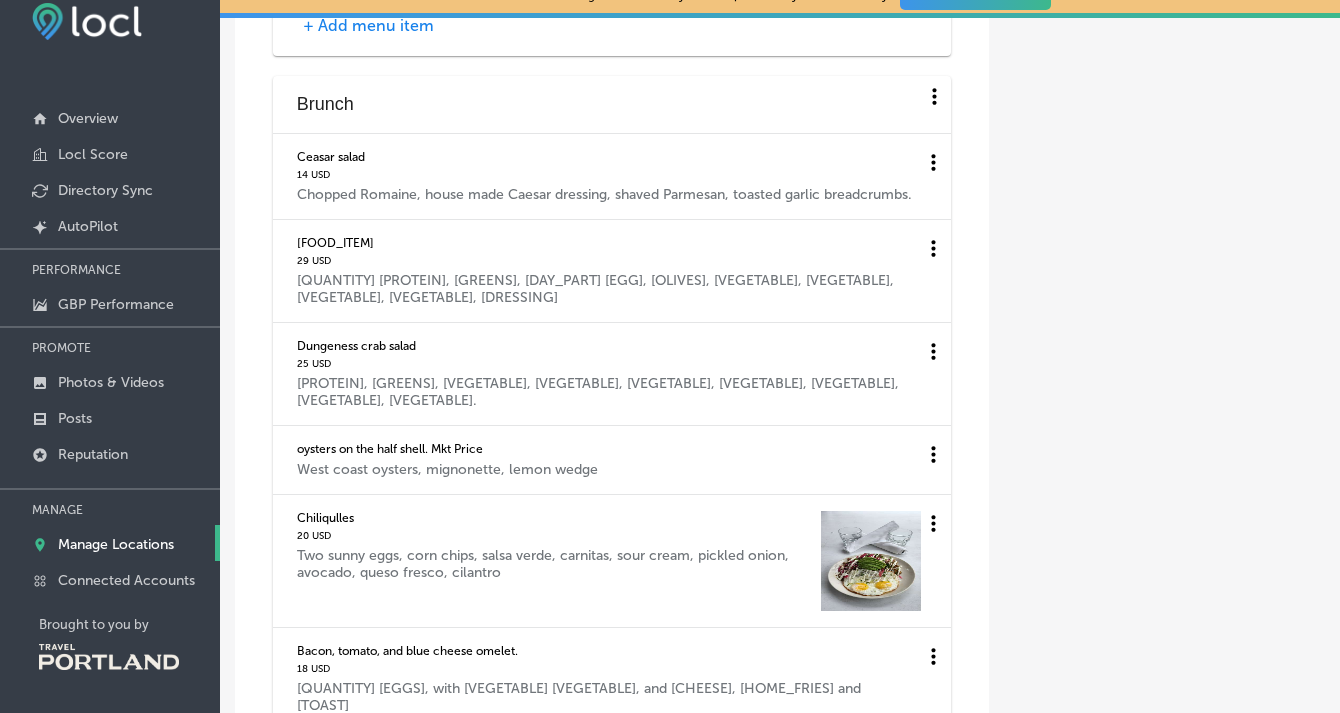 click 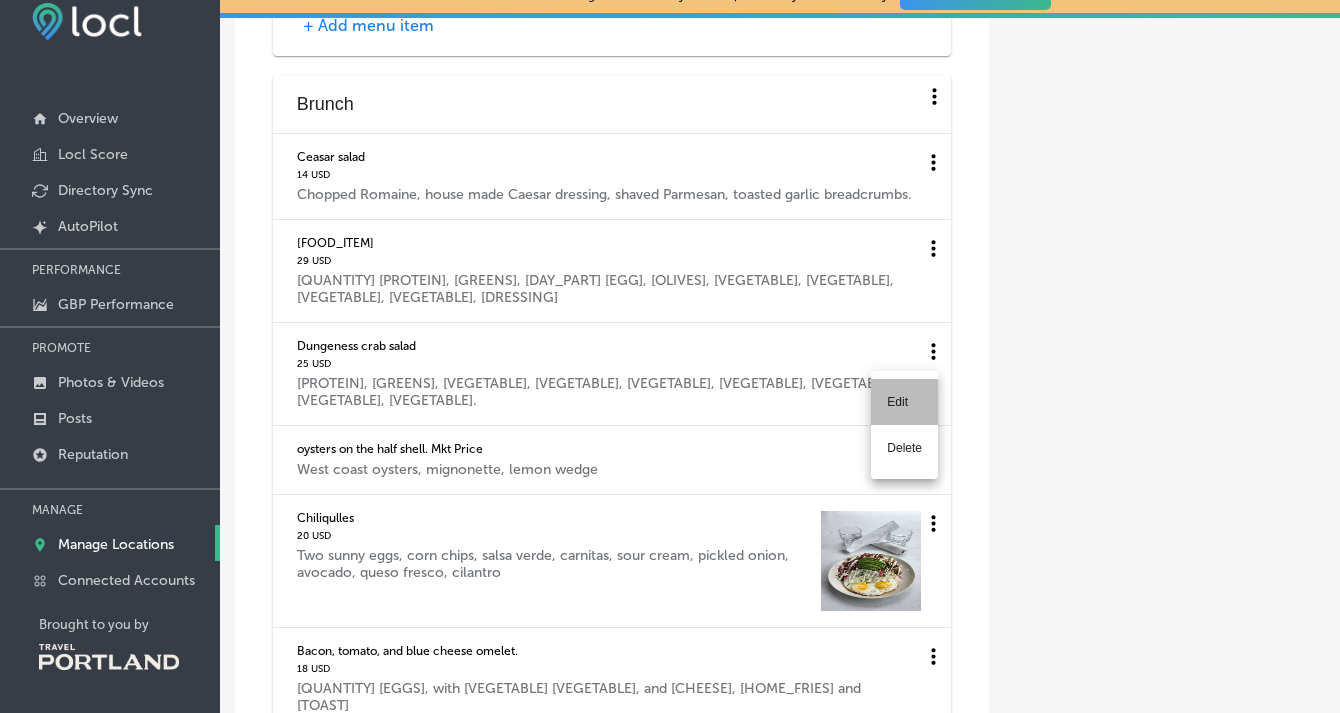 click on "Edit" at bounding box center (904, 402) 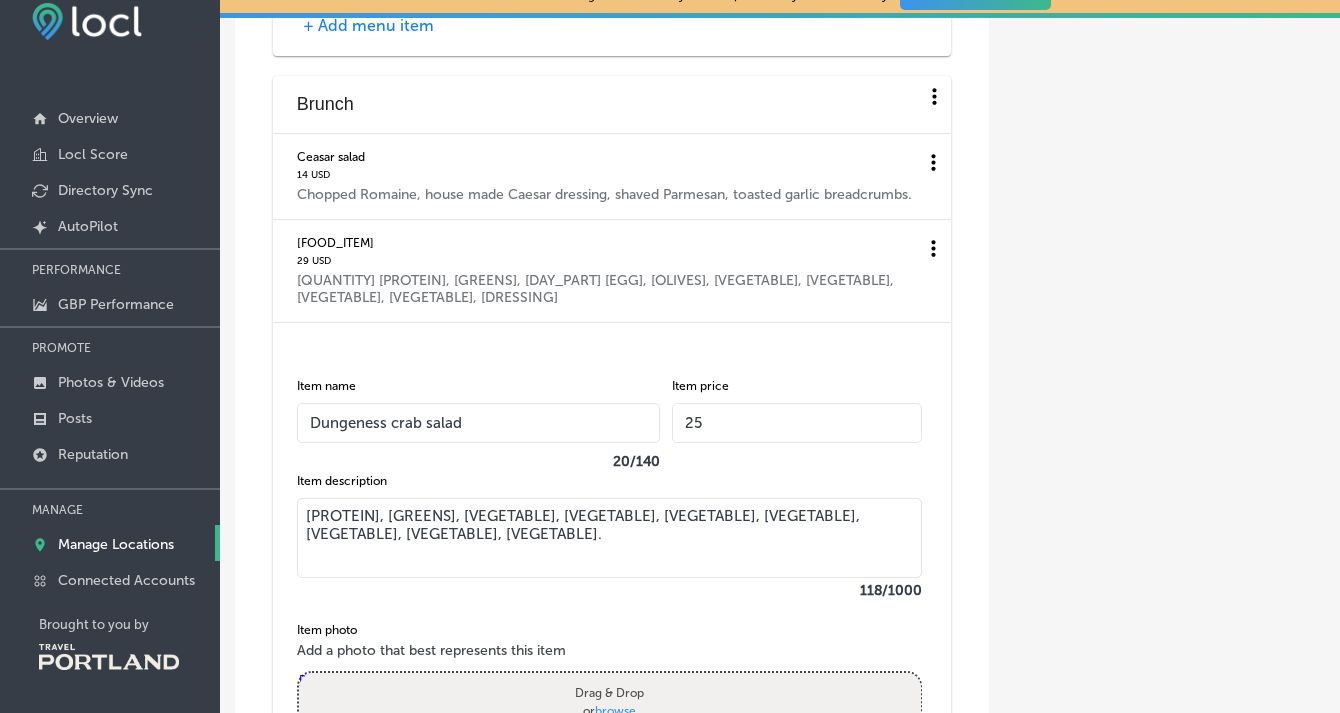 click on "[PROTEIN], [GREENS], [VEGETABLE], [VEGETABLE], [VEGETABLE], [VEGETABLE], [VEGETABLE], [VEGETABLE], [VEGETABLE]." at bounding box center (610, 538) 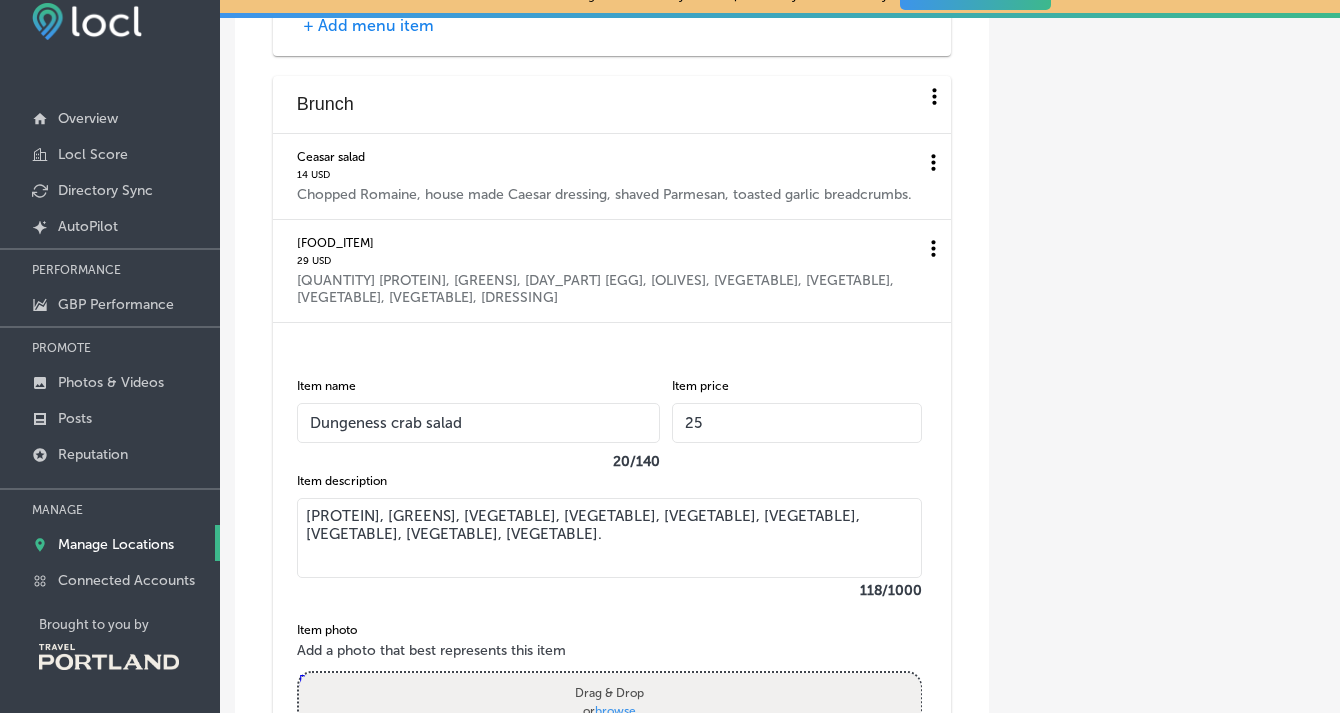 drag, startPoint x: 304, startPoint y: 580, endPoint x: 565, endPoint y: 629, distance: 265.55978 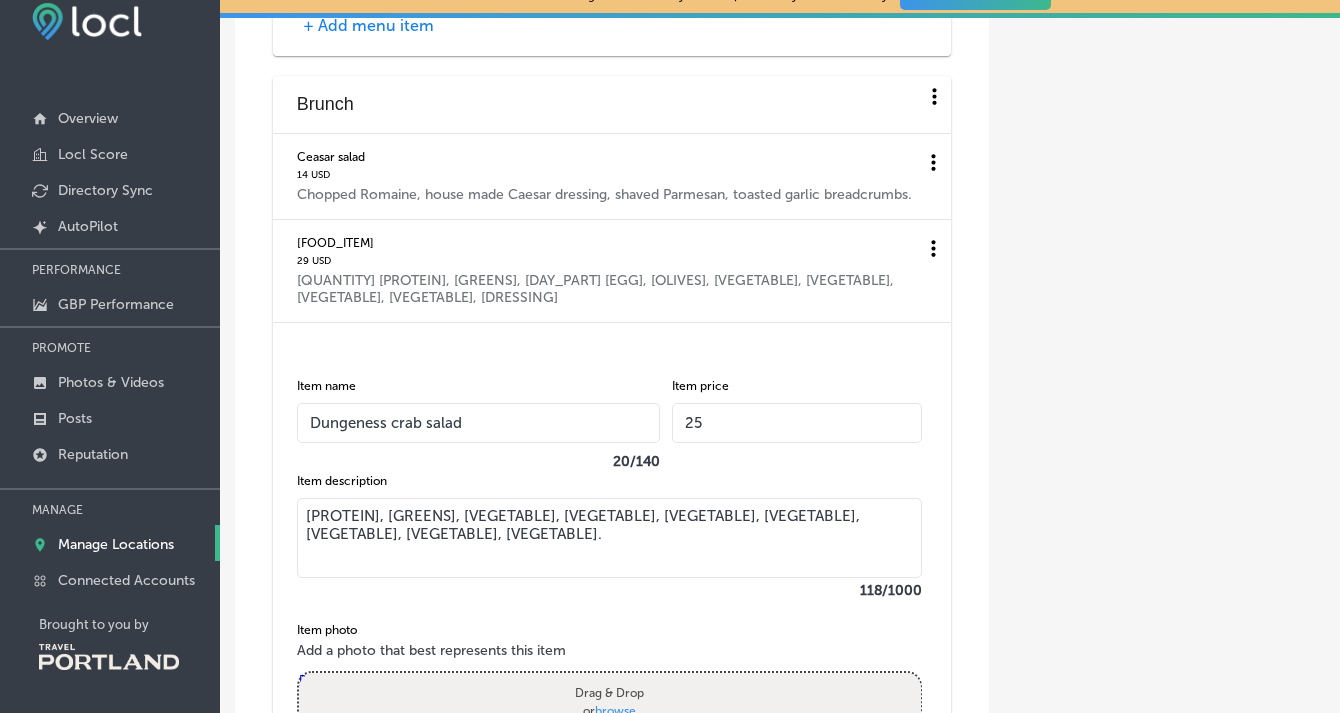 click on "[PROTEIN], [GREENS], [VEGETABLE], [VEGETABLE], [VEGETABLE], [VEGETABLE], [VEGETABLE], [VEGETABLE], [VEGETABLE]." at bounding box center [610, 538] 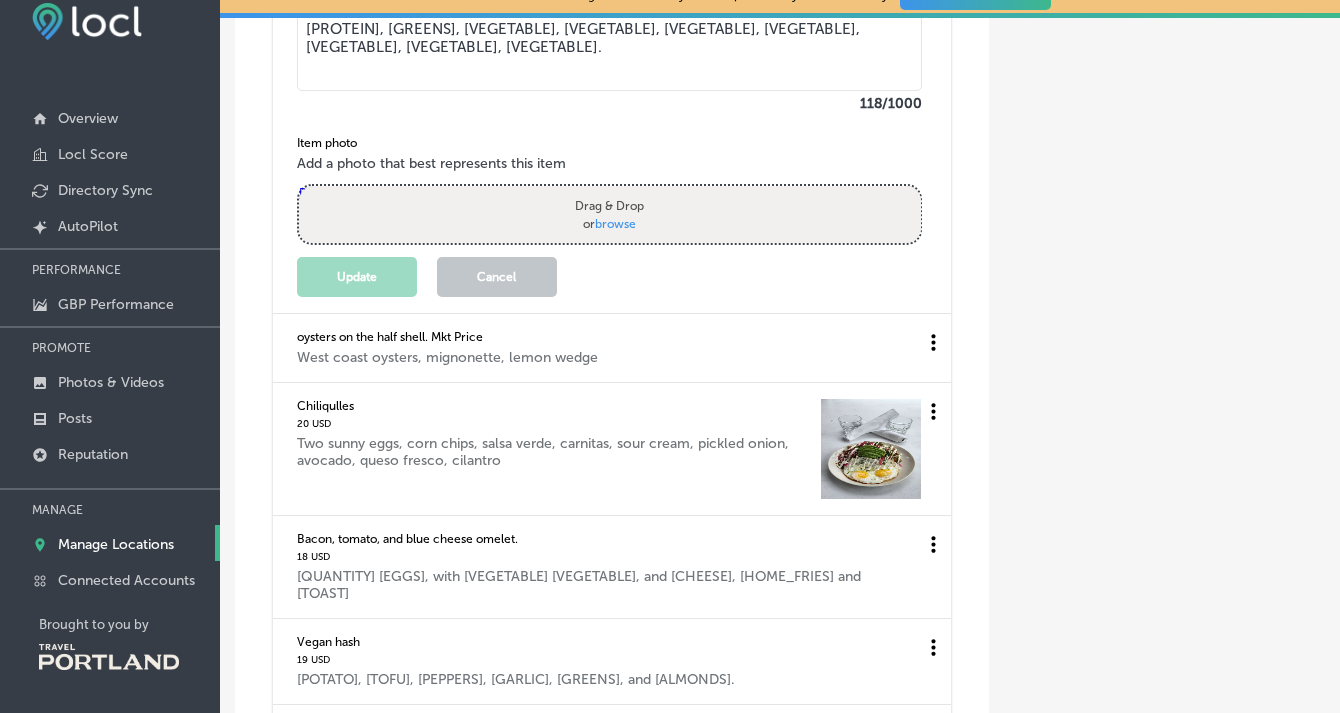 scroll, scrollTop: 6702, scrollLeft: 0, axis: vertical 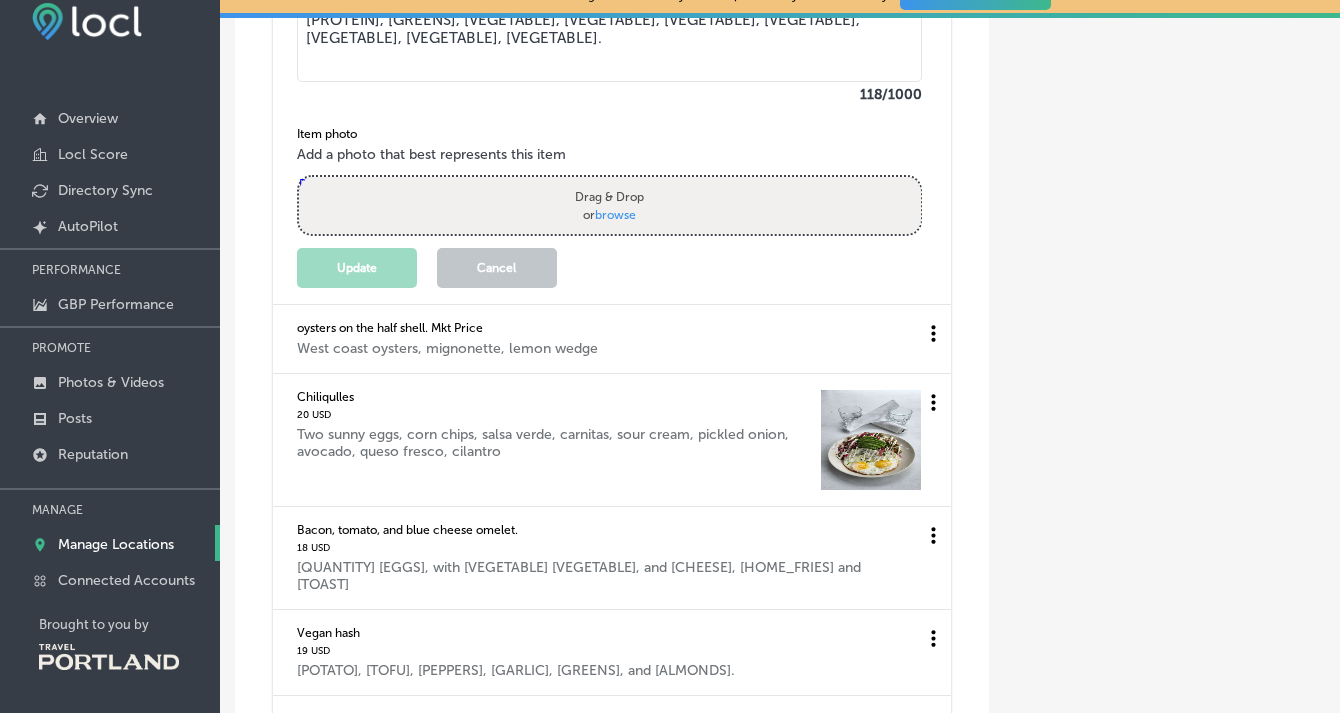 click on "Cancel" at bounding box center [497, 268] 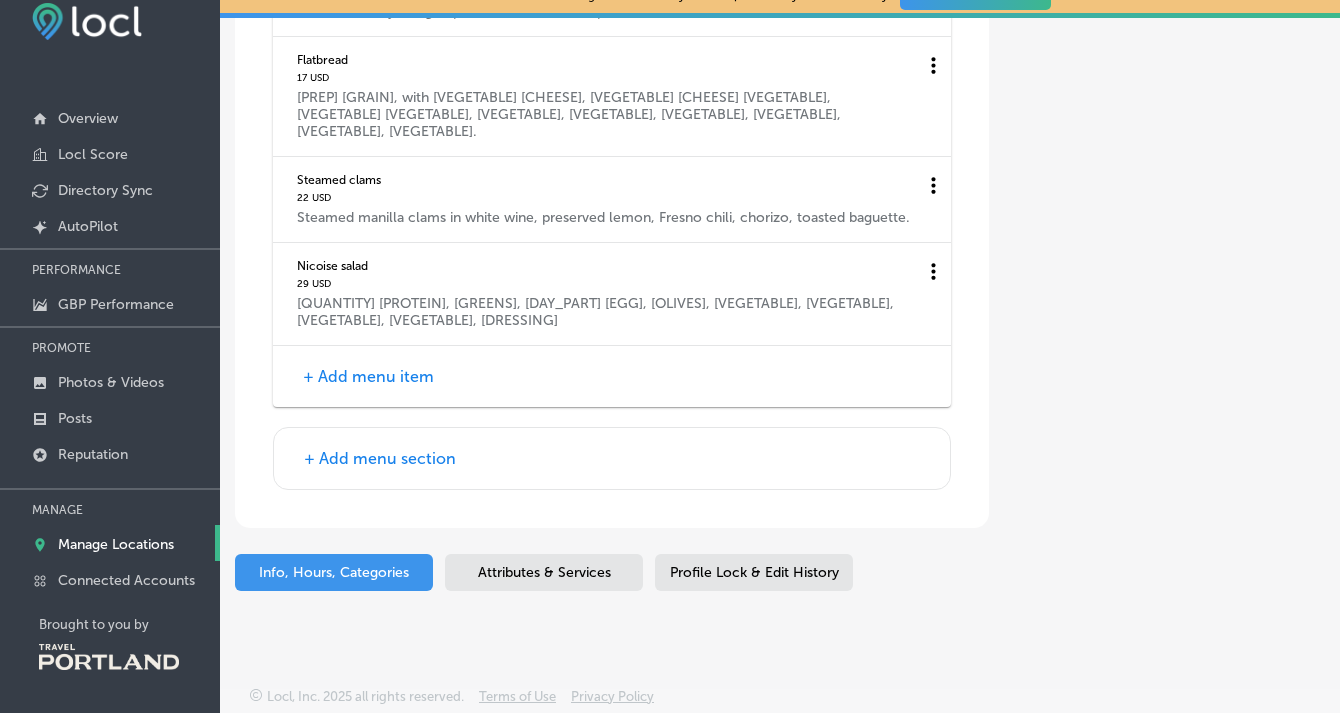 scroll, scrollTop: 9403, scrollLeft: 0, axis: vertical 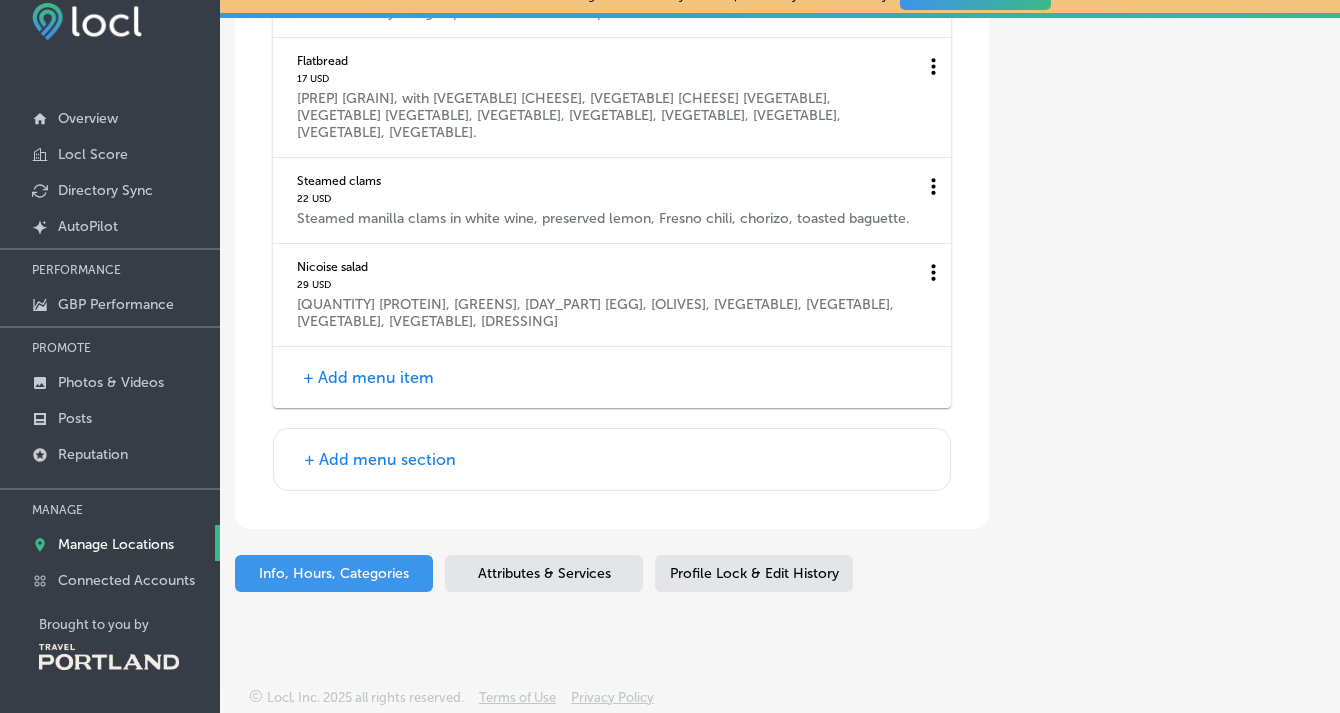 click on "+ Add menu item" at bounding box center [368, 377] 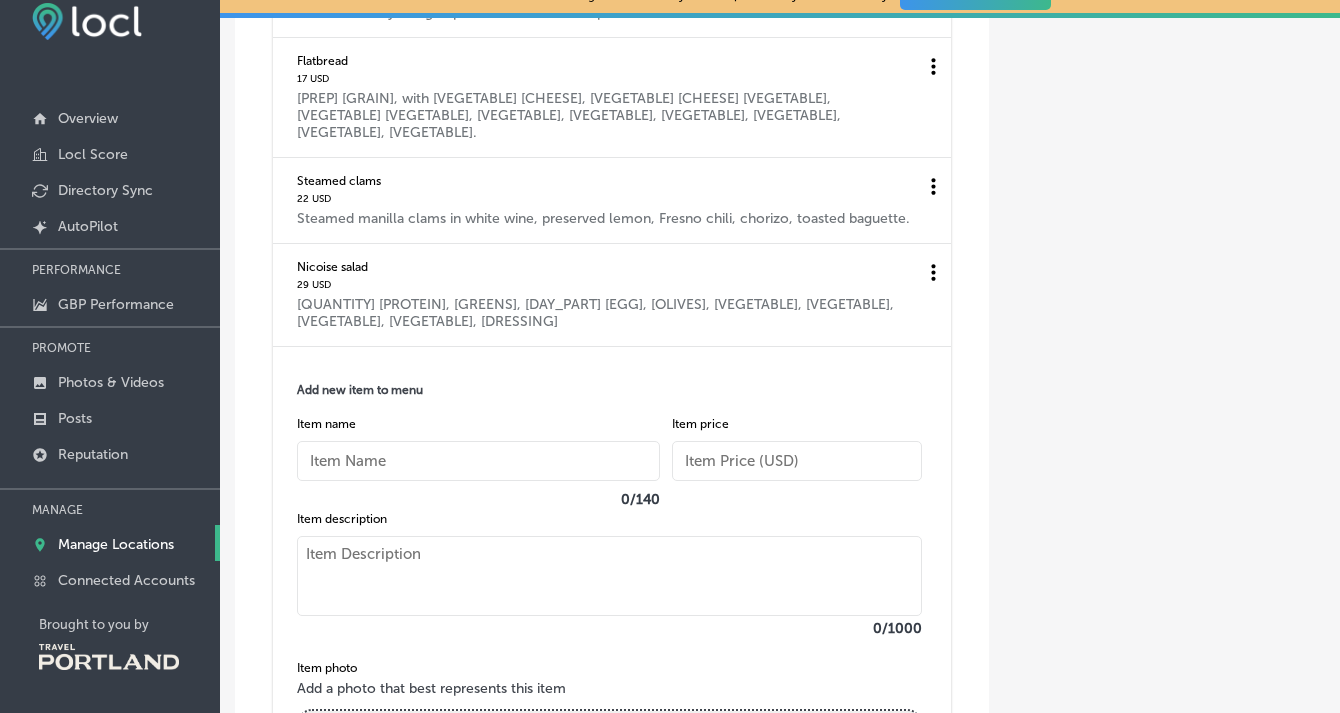 click at bounding box center [610, 576] 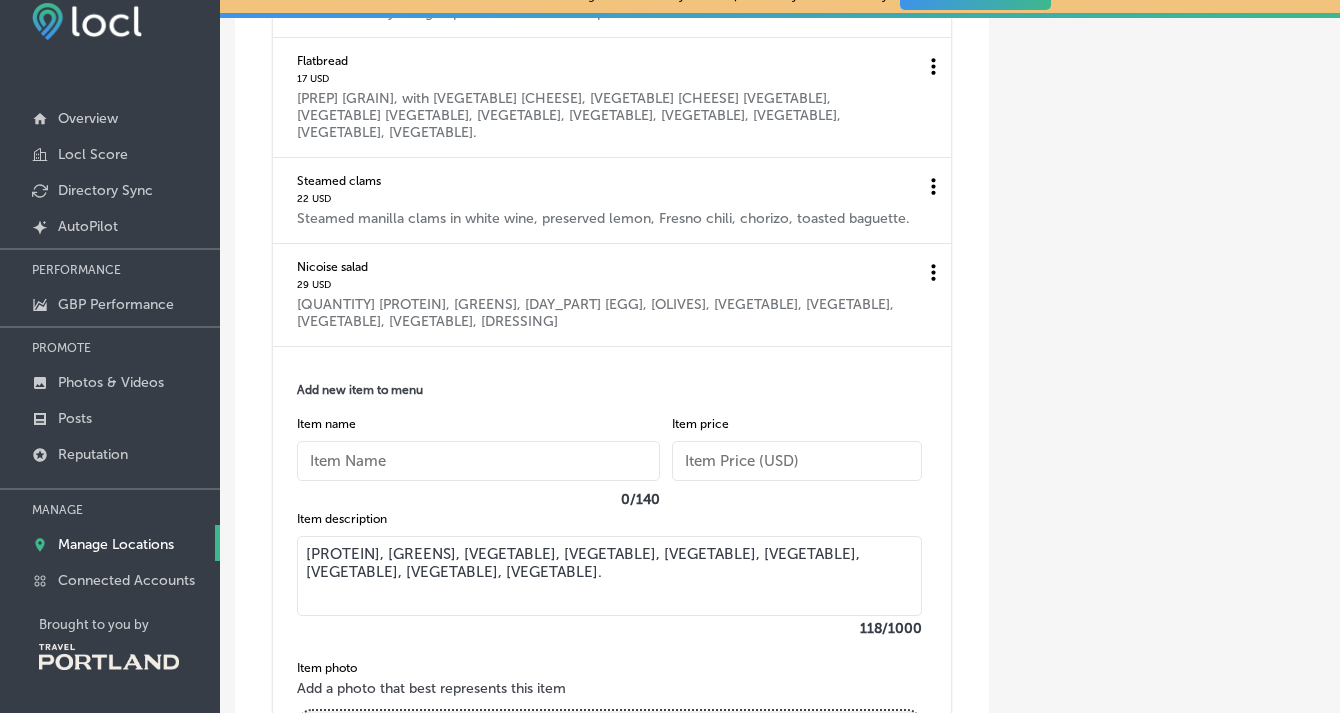 type on "[PROTEIN], [GREENS], [VEGETABLE], [VEGETABLE], [VEGETABLE], [VEGETABLE], [VEGETABLE], [VEGETABLE], [VEGETABLE]." 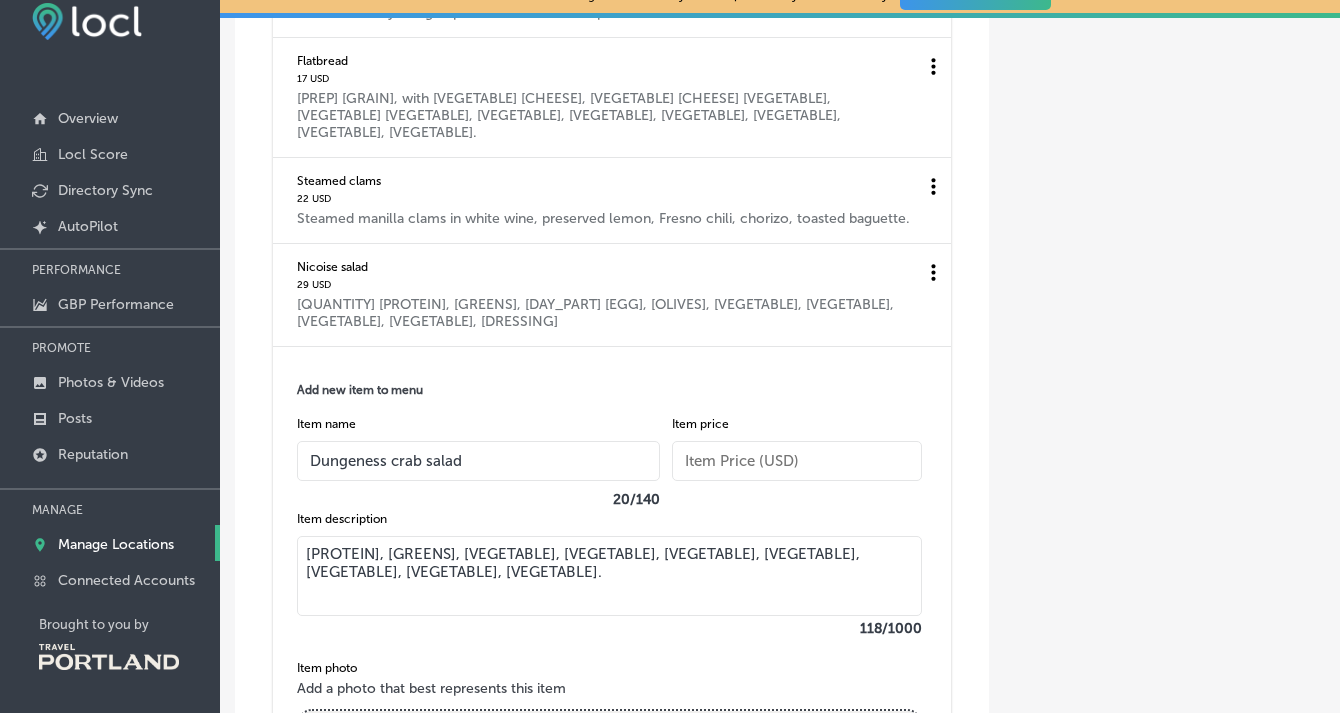 type on "Dungeness crab salad" 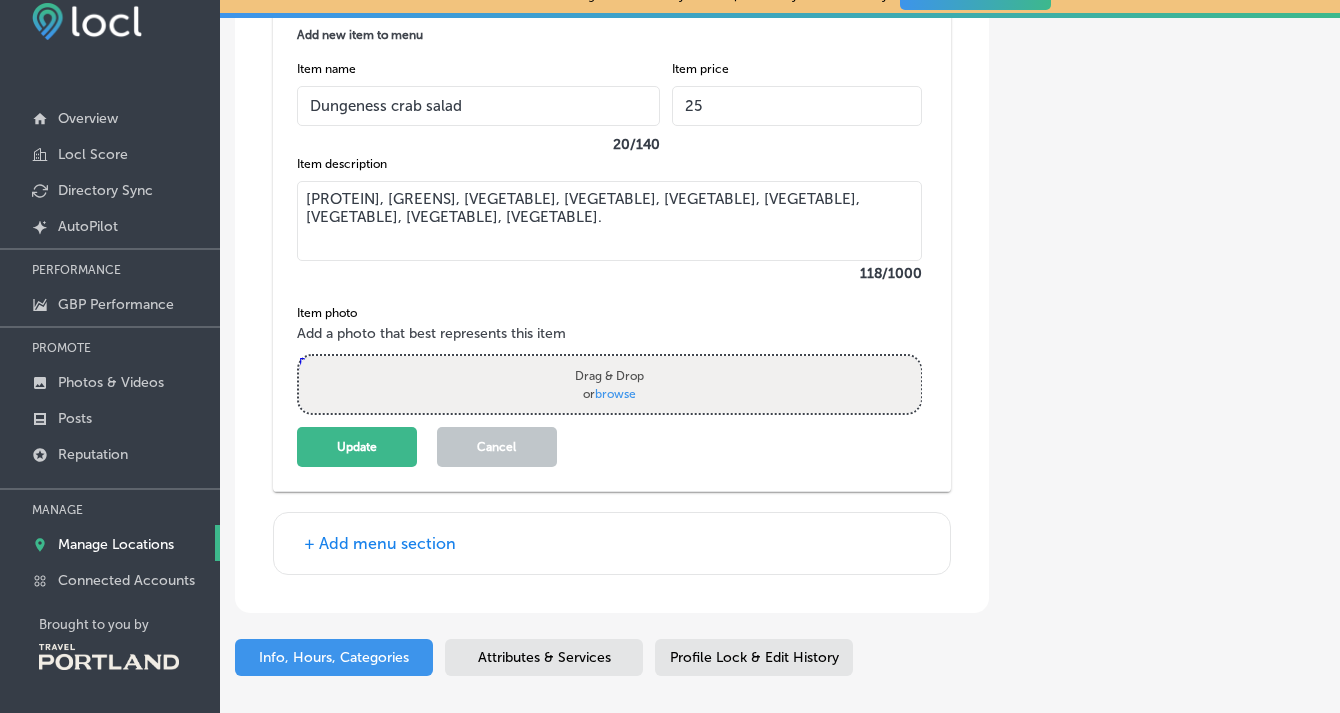 scroll, scrollTop: 9768, scrollLeft: 0, axis: vertical 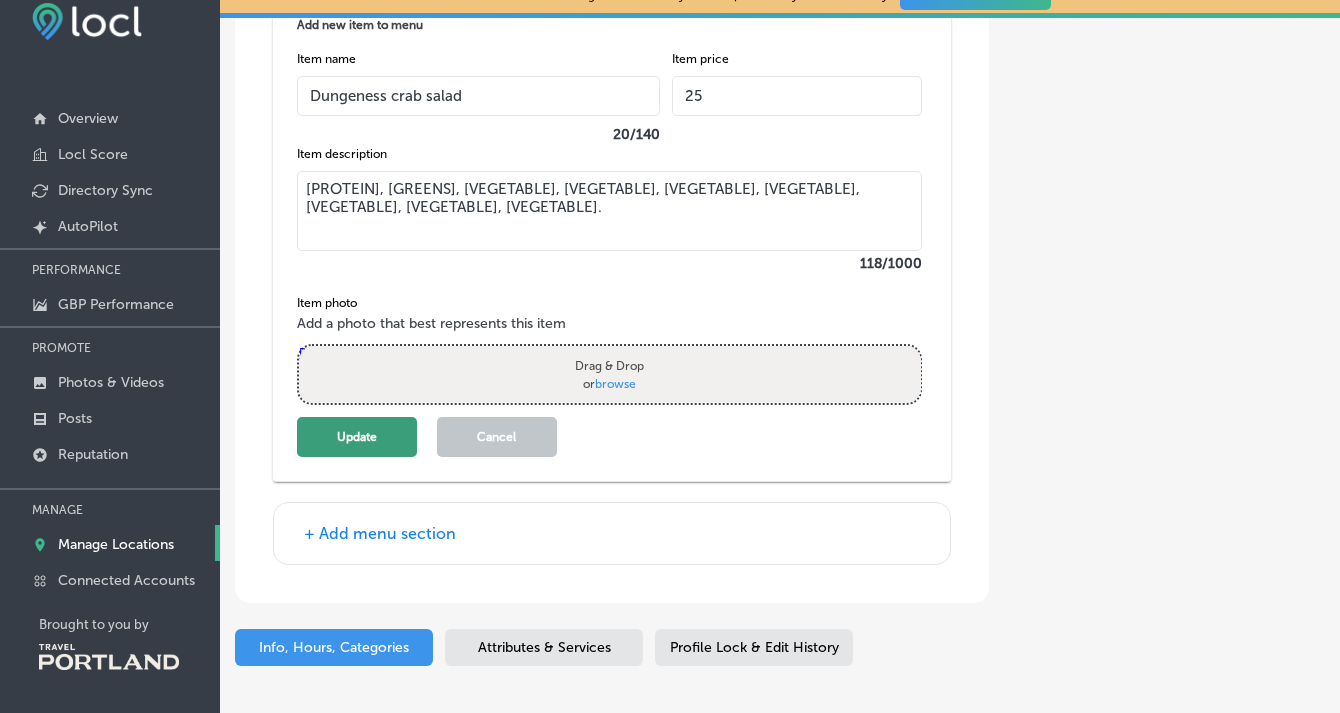type on "25" 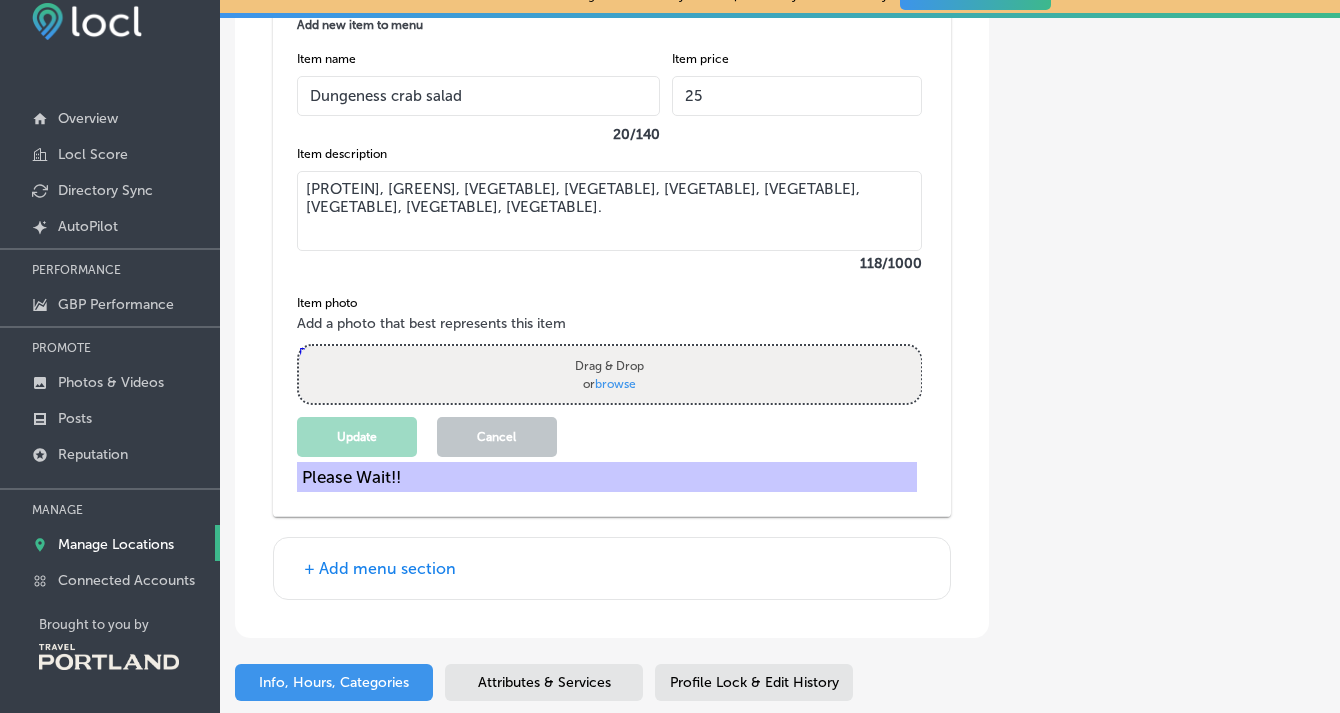 scroll, scrollTop: 9506, scrollLeft: 0, axis: vertical 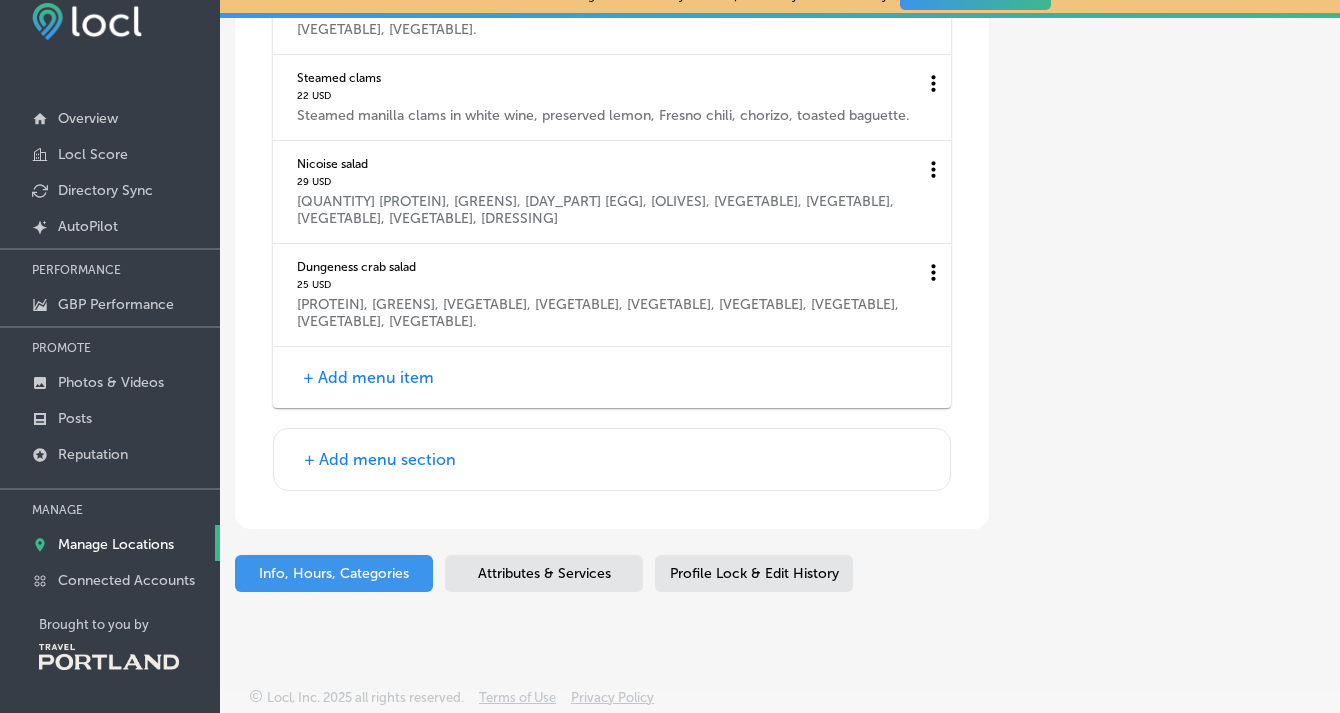 click on "+ Add menu item" at bounding box center (368, 377) 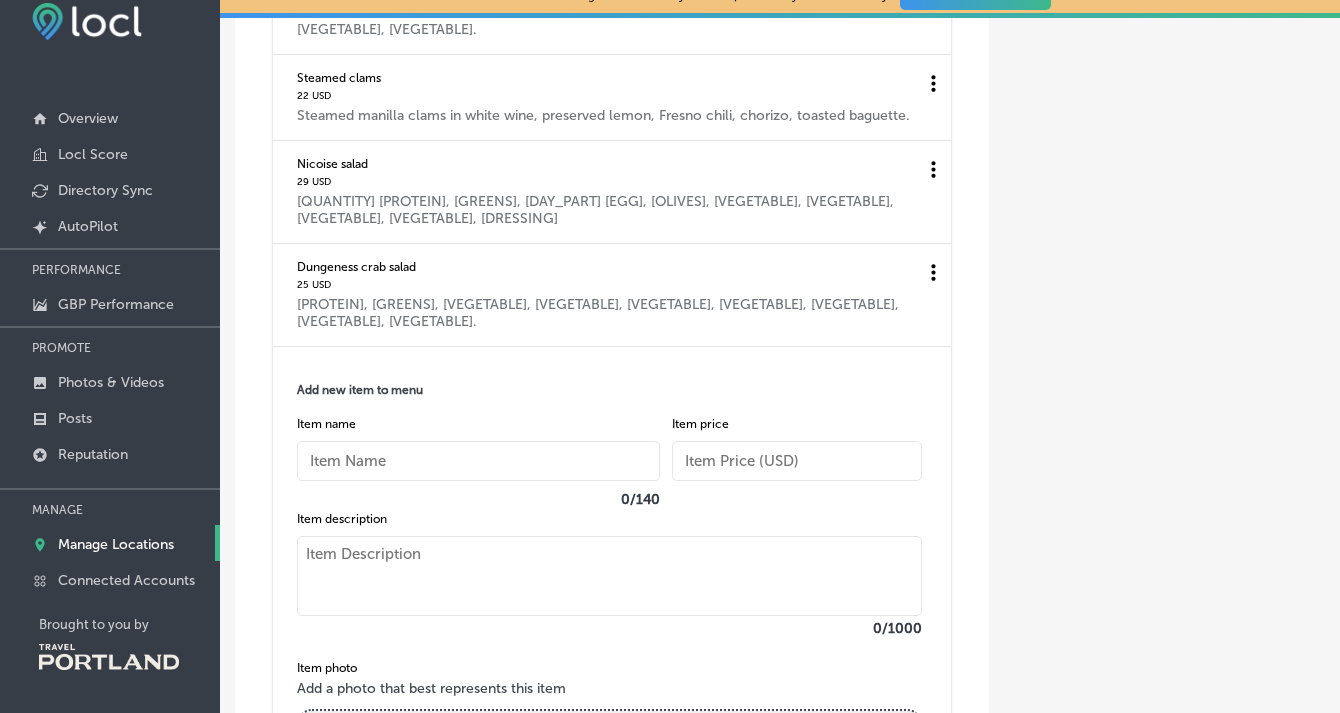 click at bounding box center [478, 461] 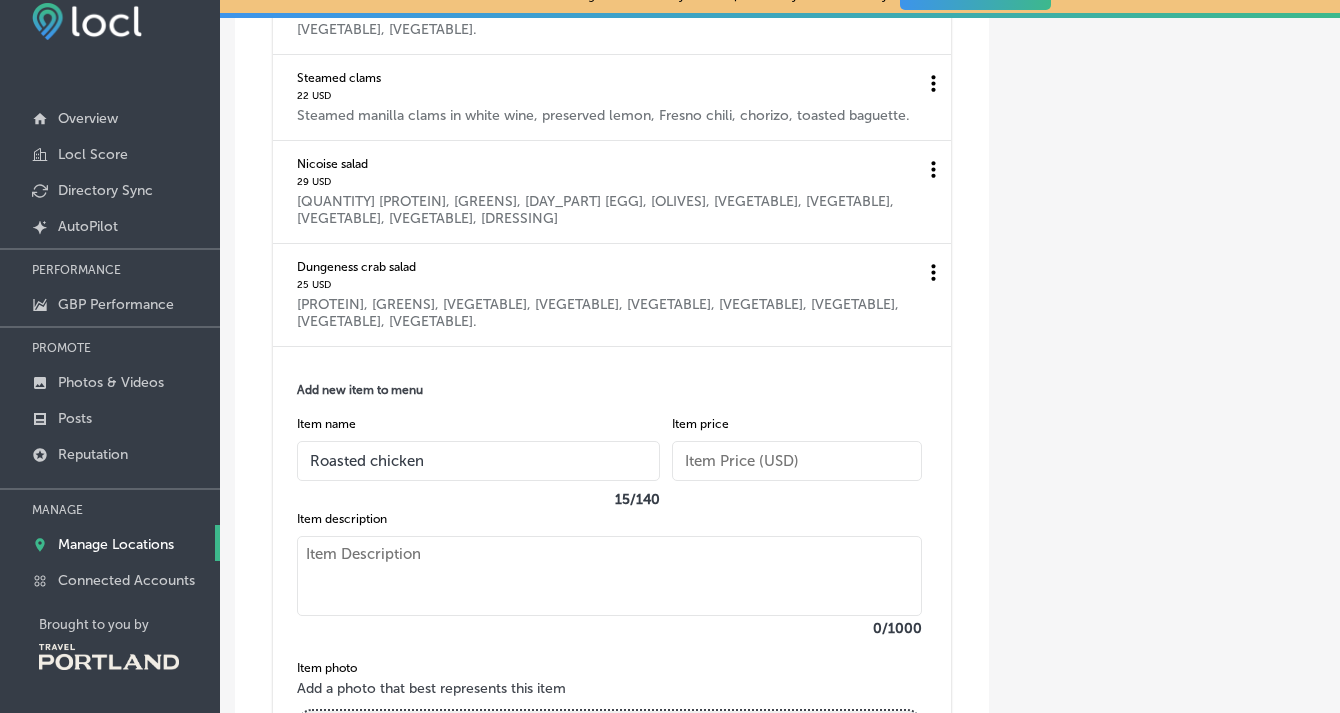type on "Roasted chicken" 